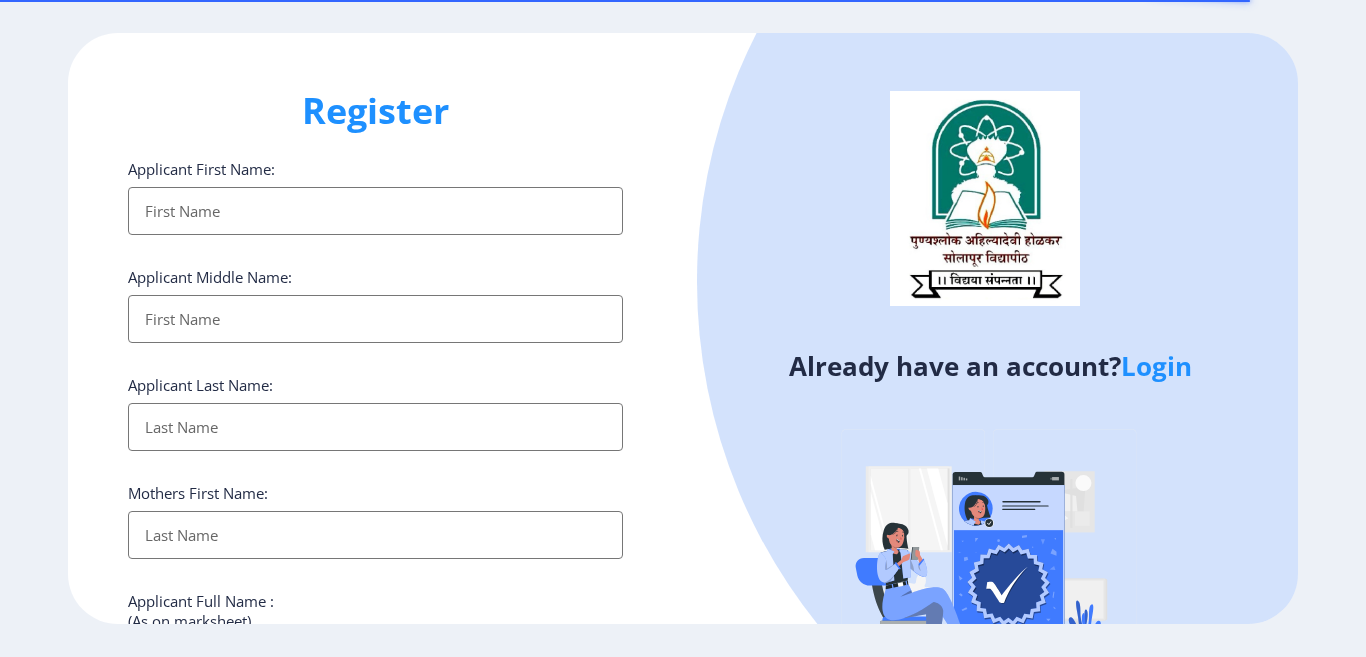 select 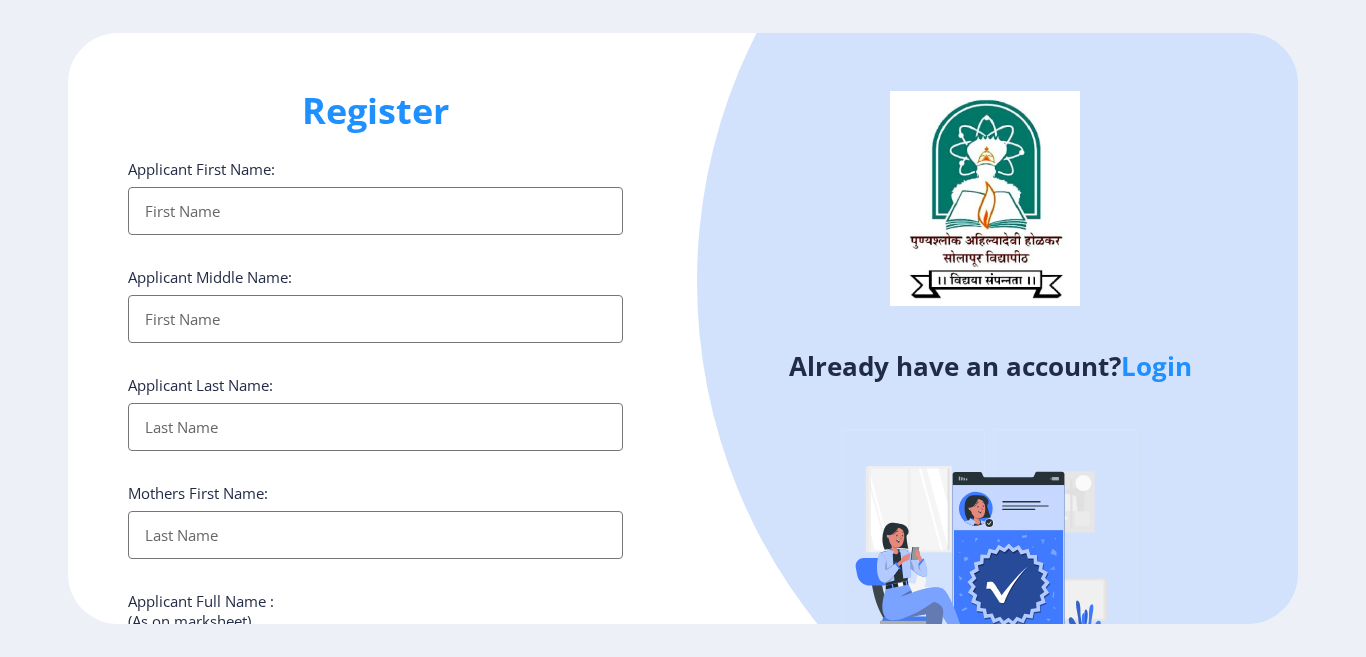 click on "Login" 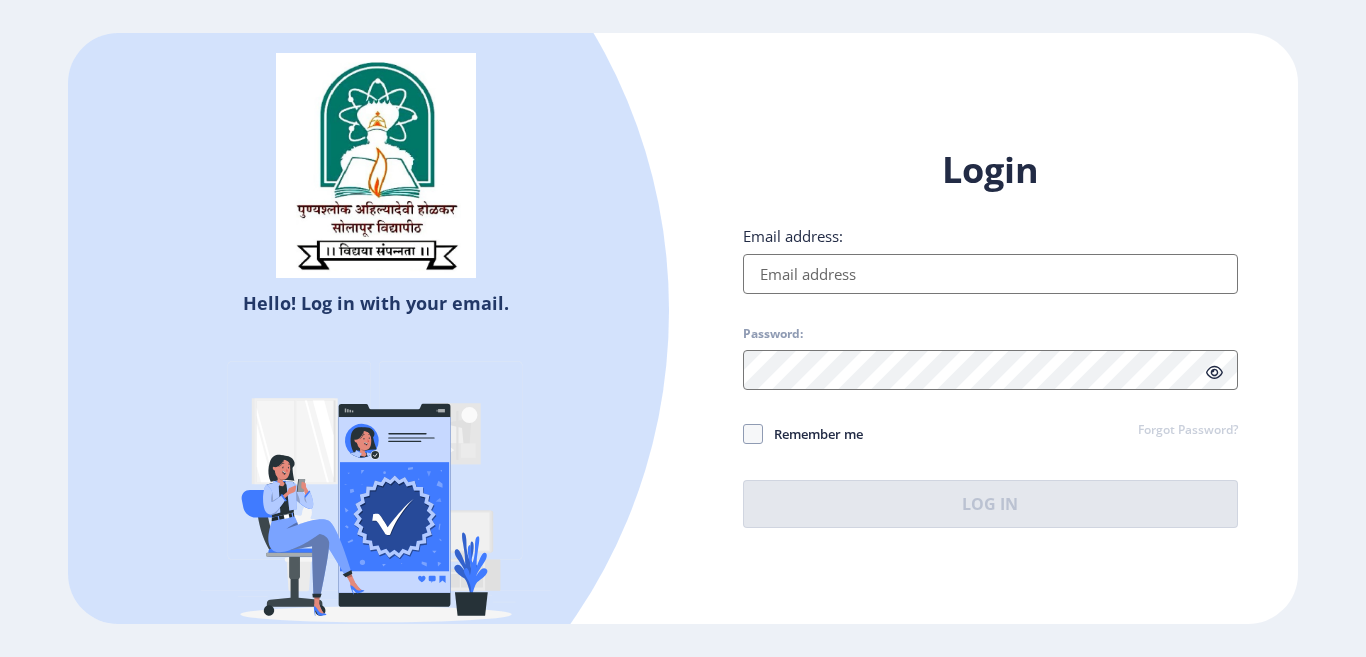 click on "Email address:" at bounding box center (990, 274) 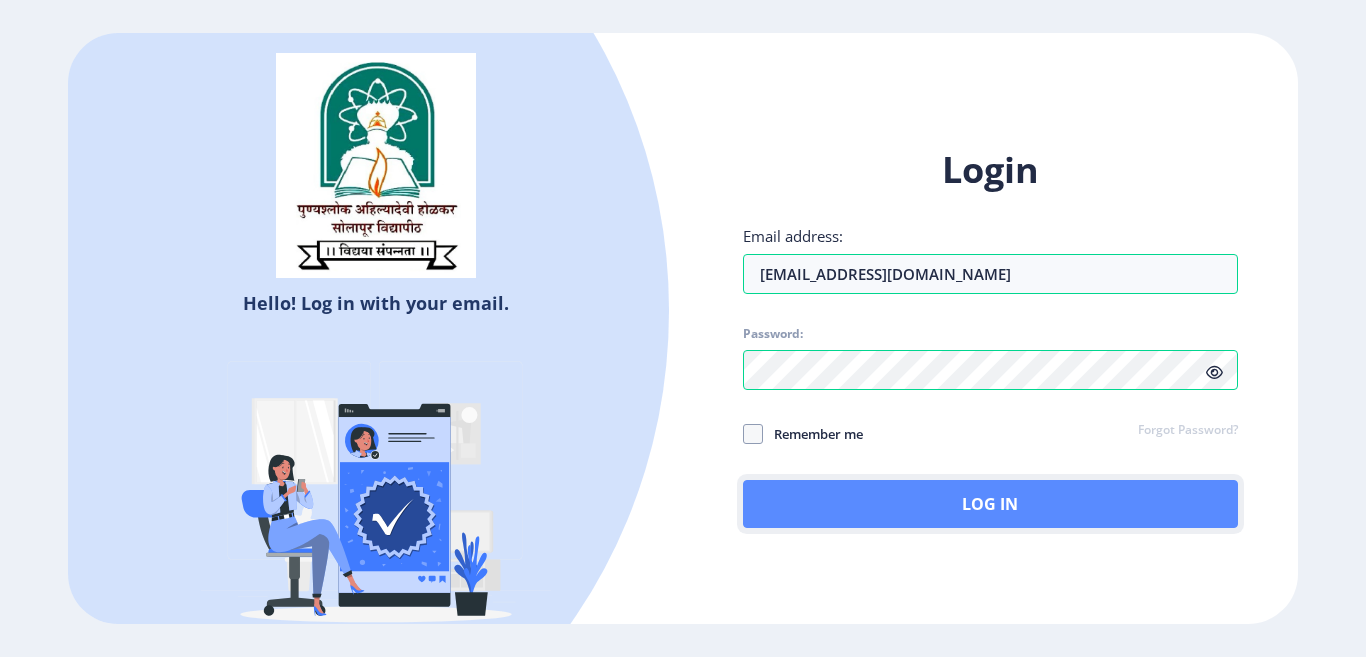 click on "Log In" 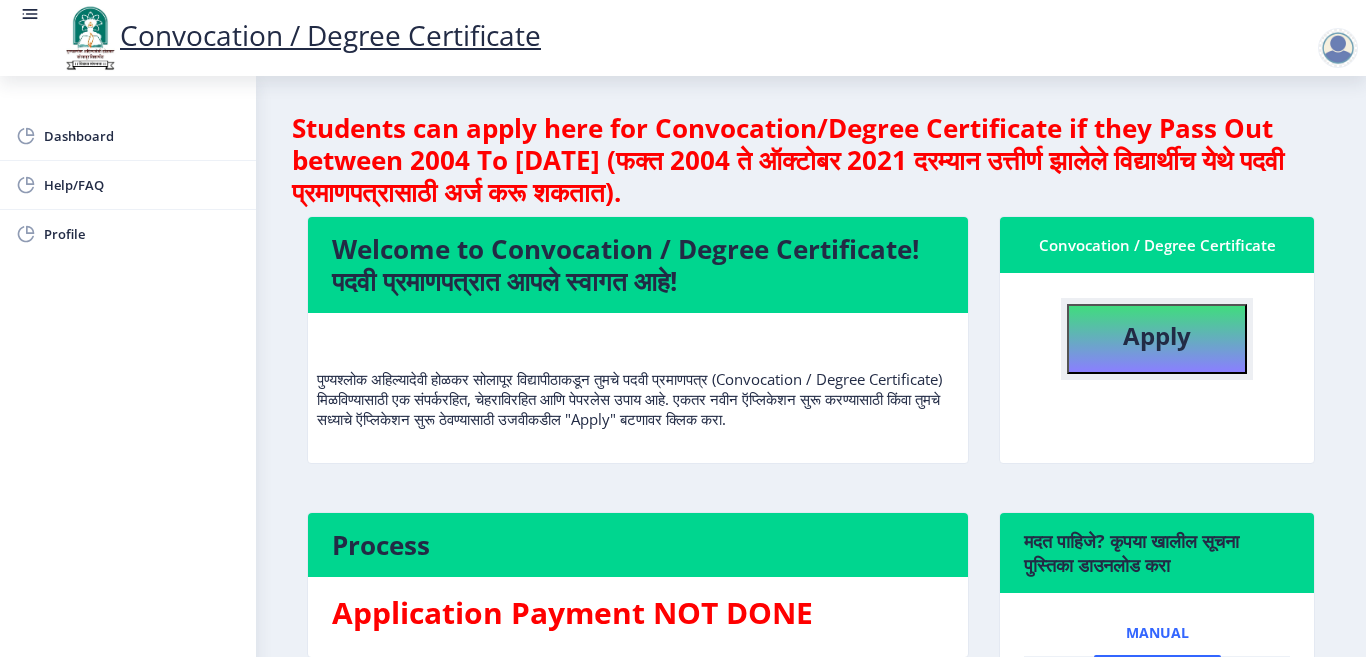 click on "Apply" 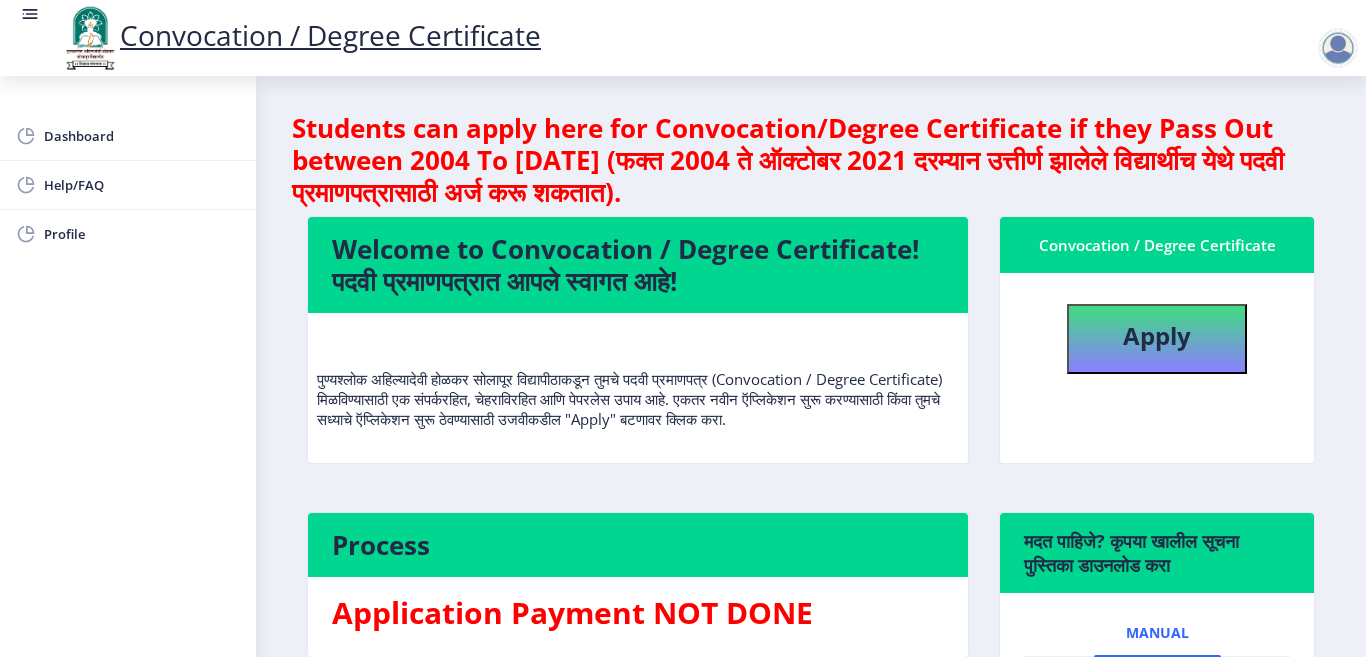 select 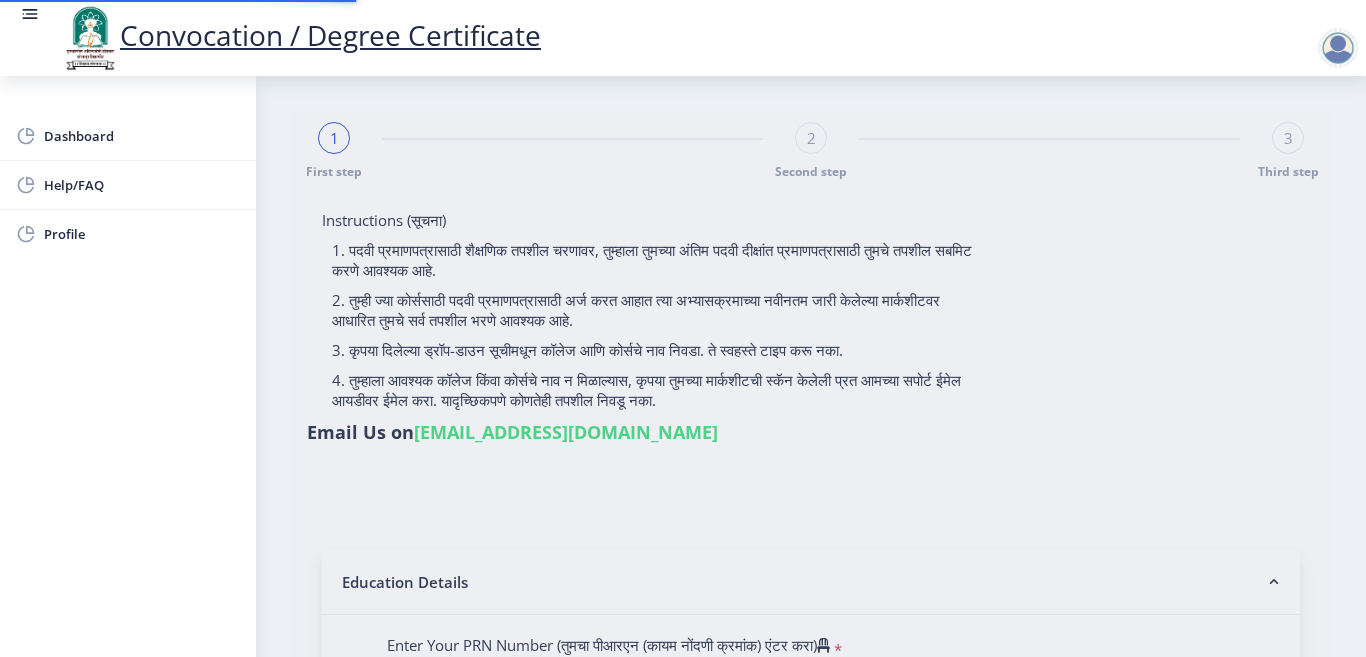 type on "Mali [PERSON_NAME]" 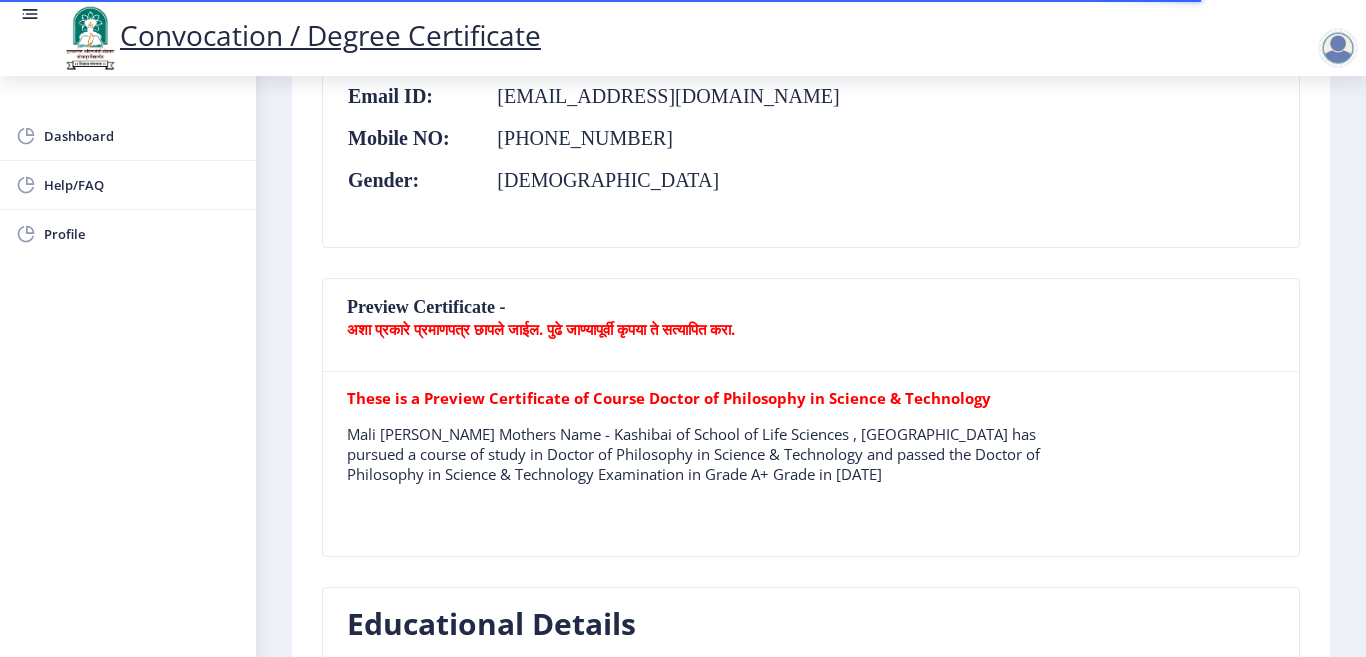 scroll, scrollTop: 500, scrollLeft: 0, axis: vertical 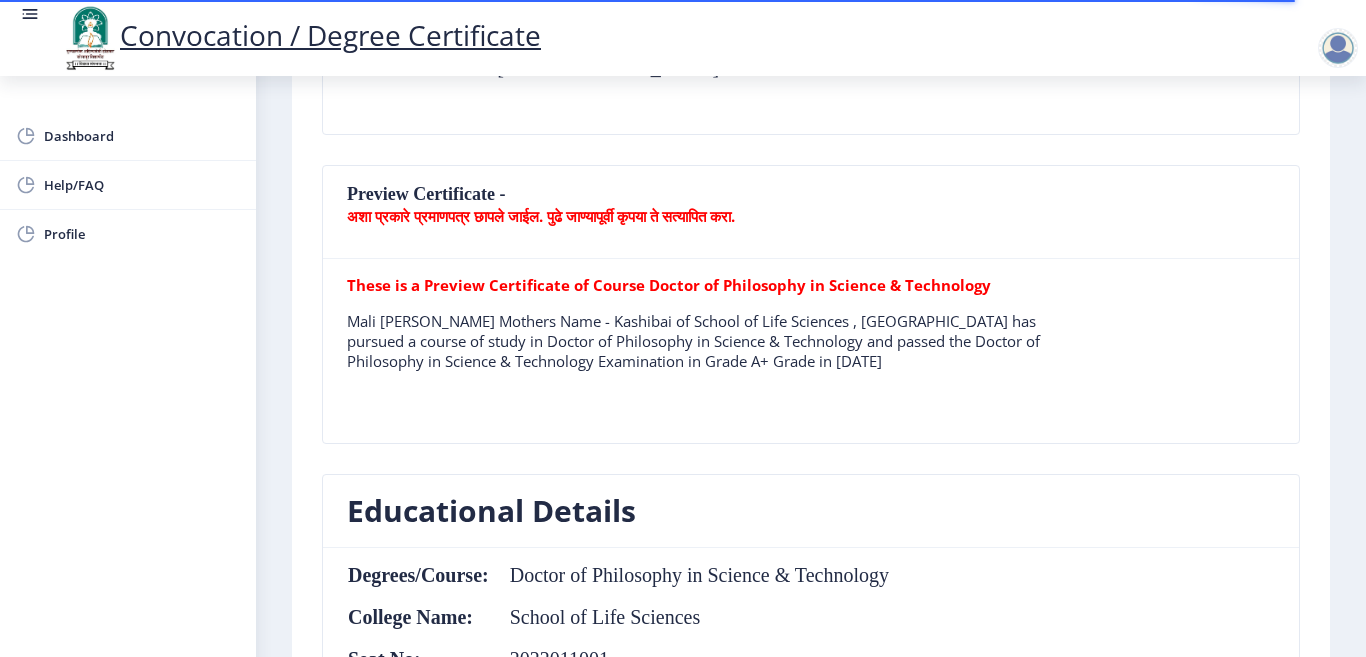 drag, startPoint x: 852, startPoint y: 352, endPoint x: 771, endPoint y: 354, distance: 81.02469 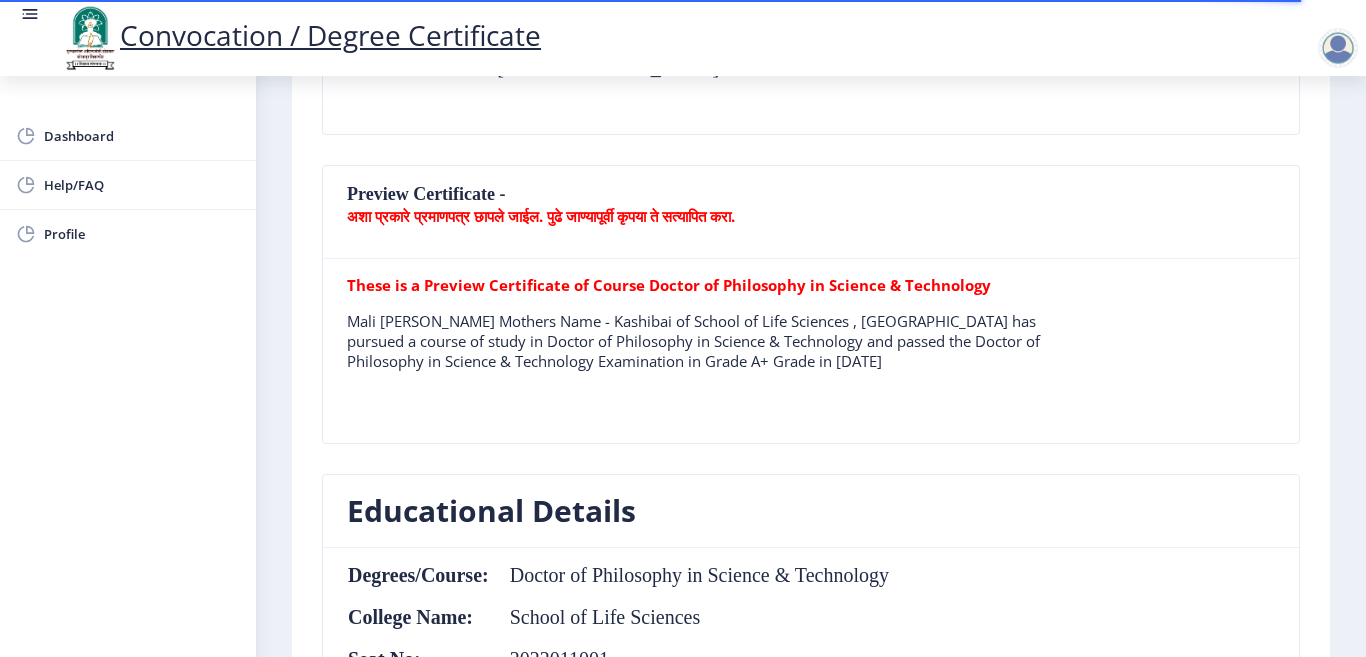 click on "These is a Preview Certificate of Course Doctor of Philosophy in Science & Technology  Mali [PERSON_NAME] Mothers Name - Kashibai of School of Life Sciences , [GEOGRAPHIC_DATA] has pursued a course of study in Doctor of Philosophy in Science & Technology and passed the Doctor of Philosophy in Science & Technology Examination in Grade A+ Grade in [DATE]" 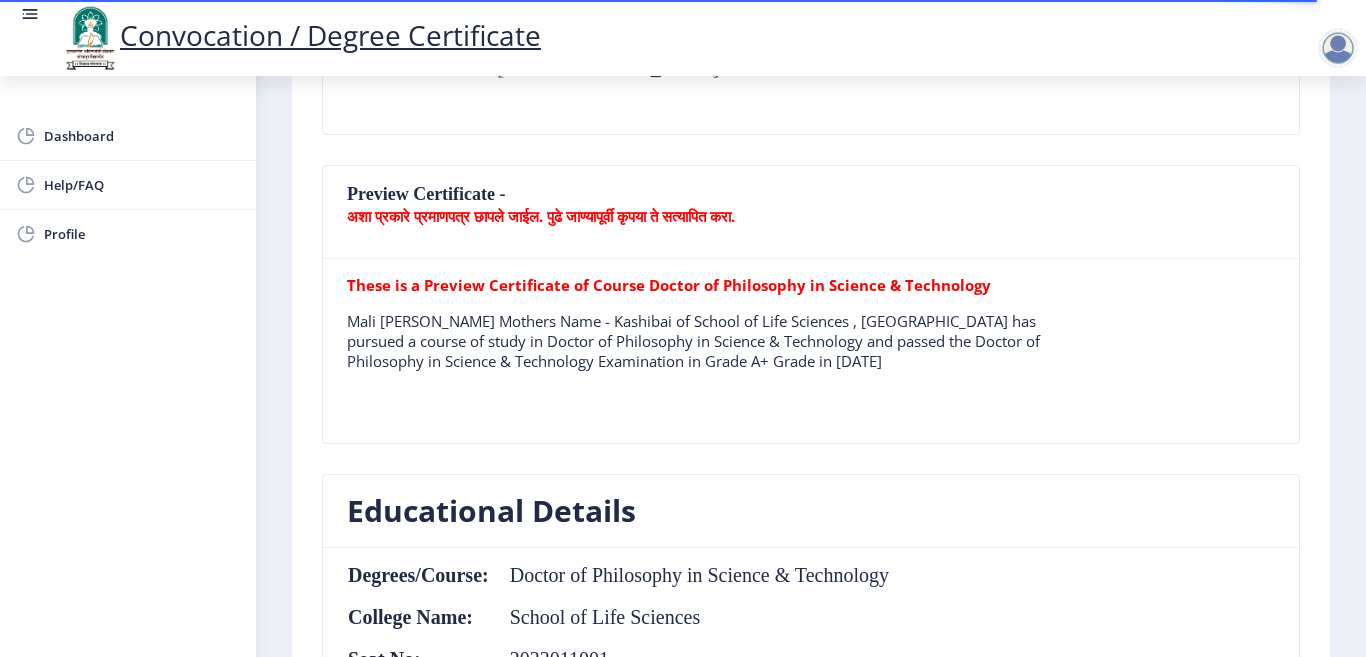 click on "Mali [PERSON_NAME] Mothers Name - Kashibai of School of Life Sciences , [GEOGRAPHIC_DATA] has pursued a course of study in Doctor of Philosophy in Science & Technology and passed the Doctor of Philosophy in Science & Technology Examination in Grade A+ Grade in [DATE]" 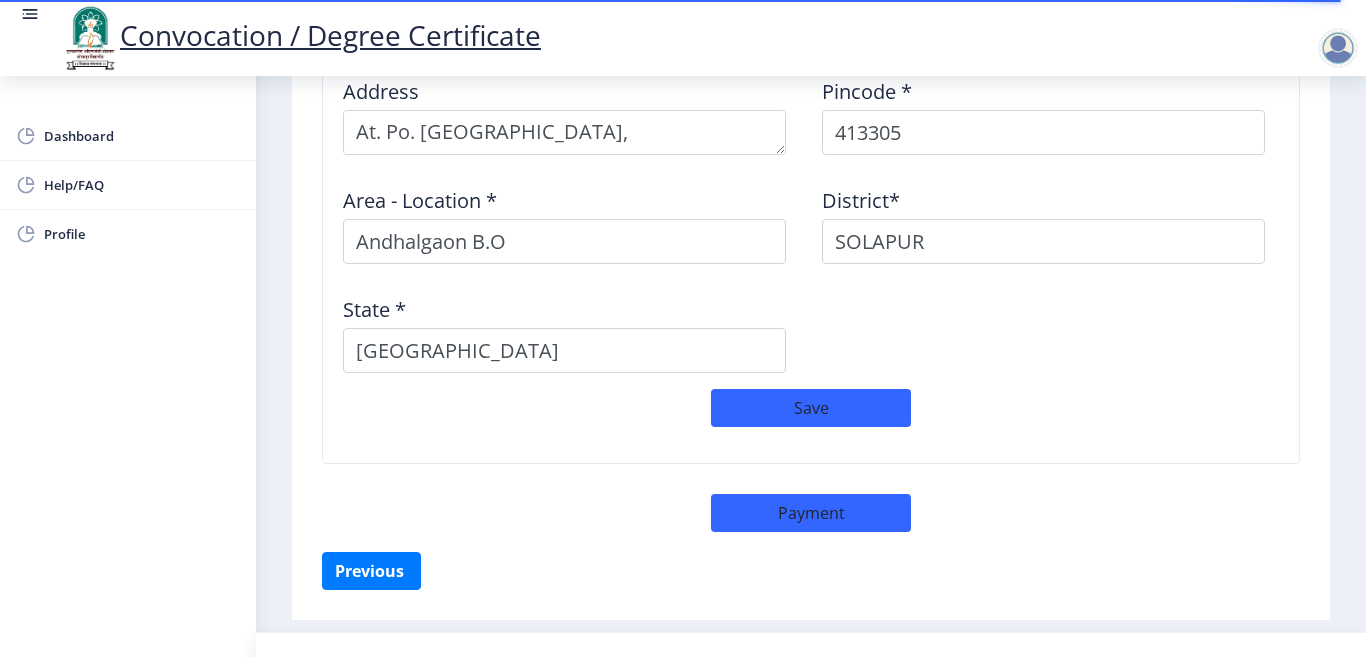 scroll, scrollTop: 1736, scrollLeft: 0, axis: vertical 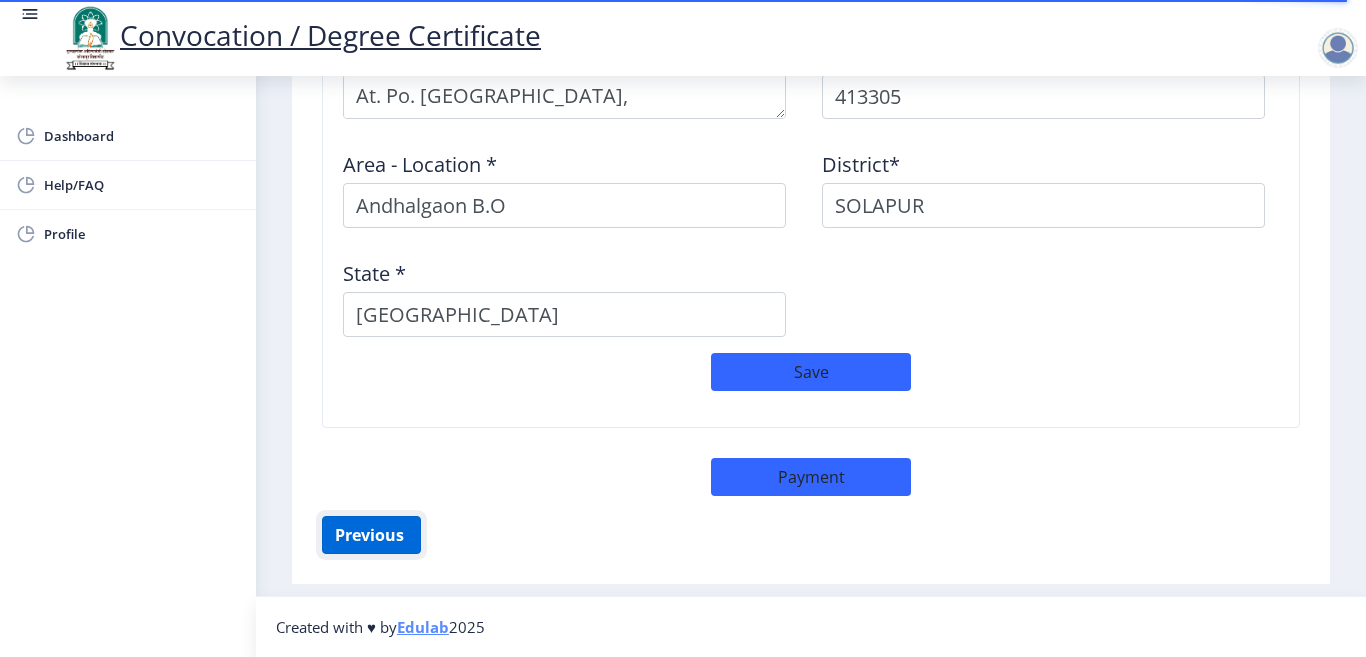 click on "Previous ‍" 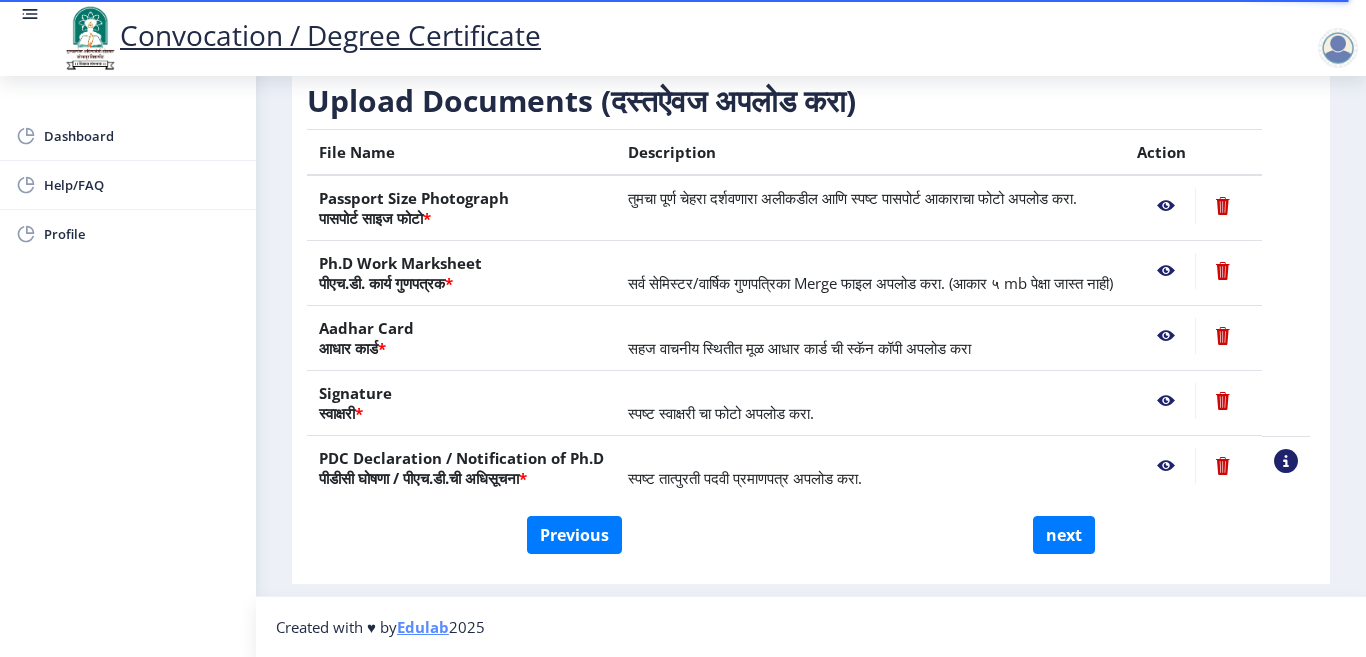 scroll, scrollTop: 373, scrollLeft: 0, axis: vertical 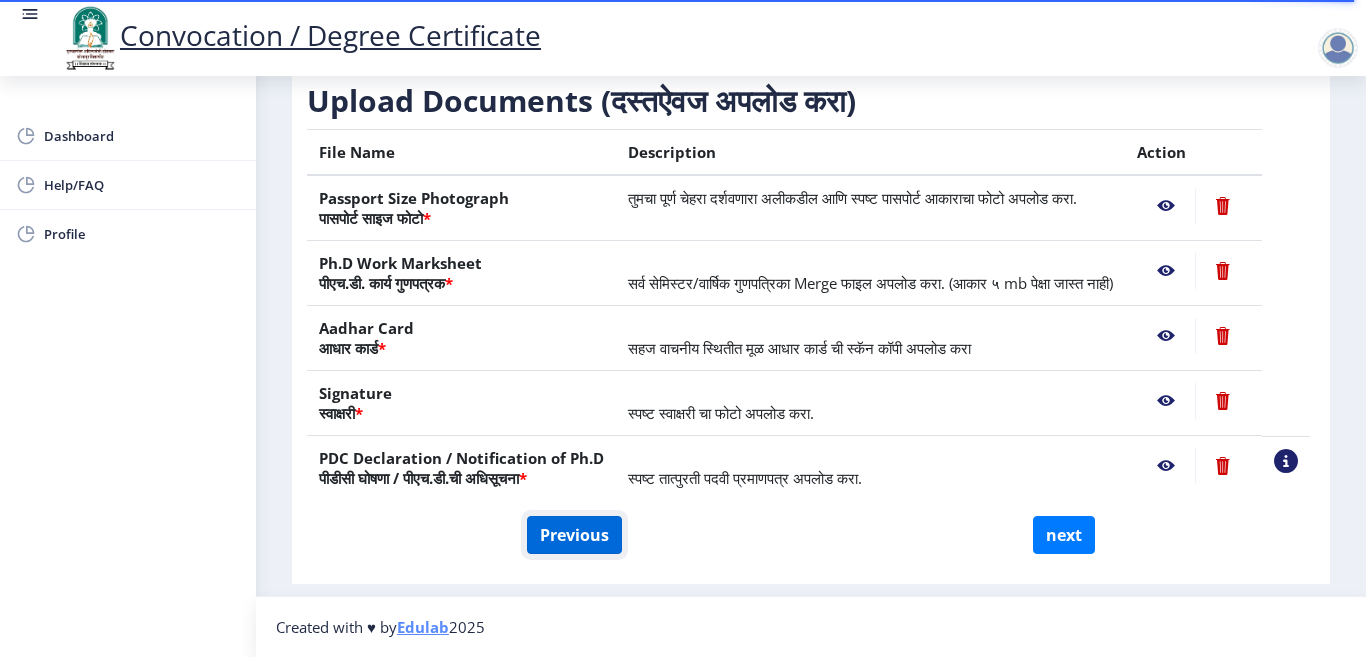 click on "Previous" 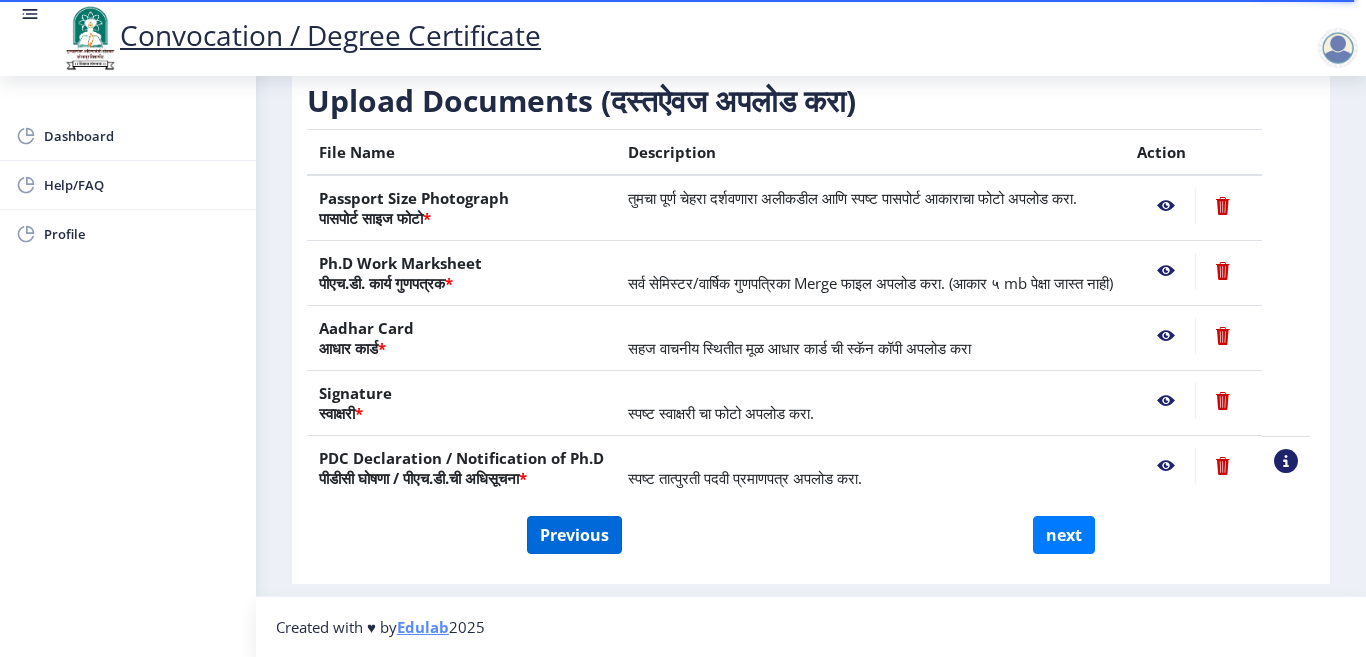 select on "Regular" 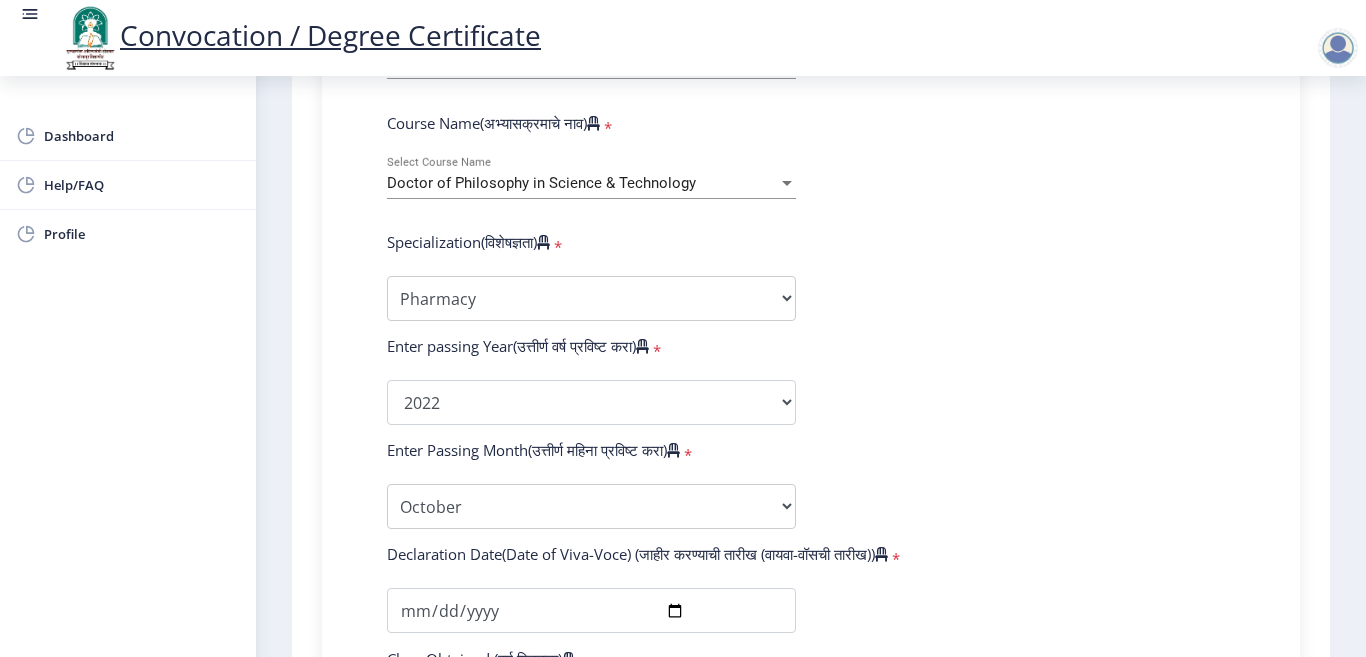 scroll, scrollTop: 973, scrollLeft: 0, axis: vertical 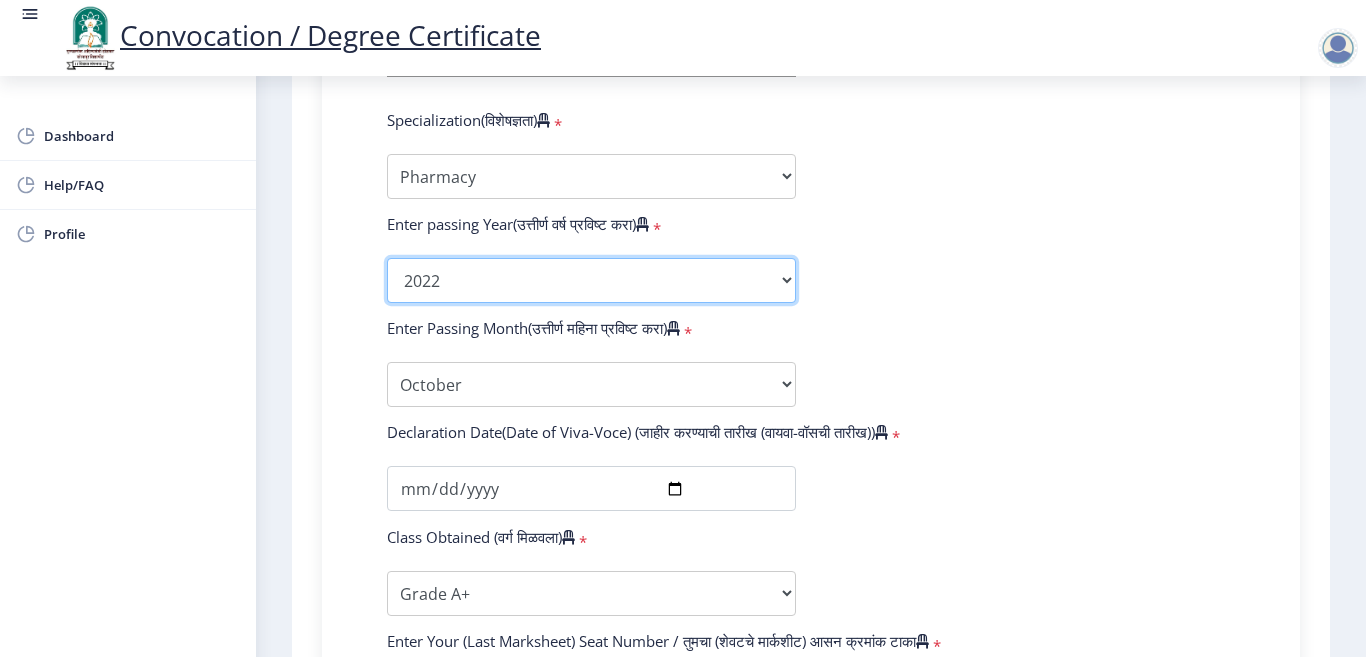click on "2025   2024   2023   2022   2021   2020   2019   2018   2017   2016   2015   2014   2013   2012   2011   2010   2009   2008   2007   2006   2005   2004   2003   2002   2001   2000   1999   1998   1997   1996   1995   1994   1993   1992   1991   1990   1989   1988   1987   1986   1985   1984   1983   1982   1981   1980   1979   1978   1977   1976" 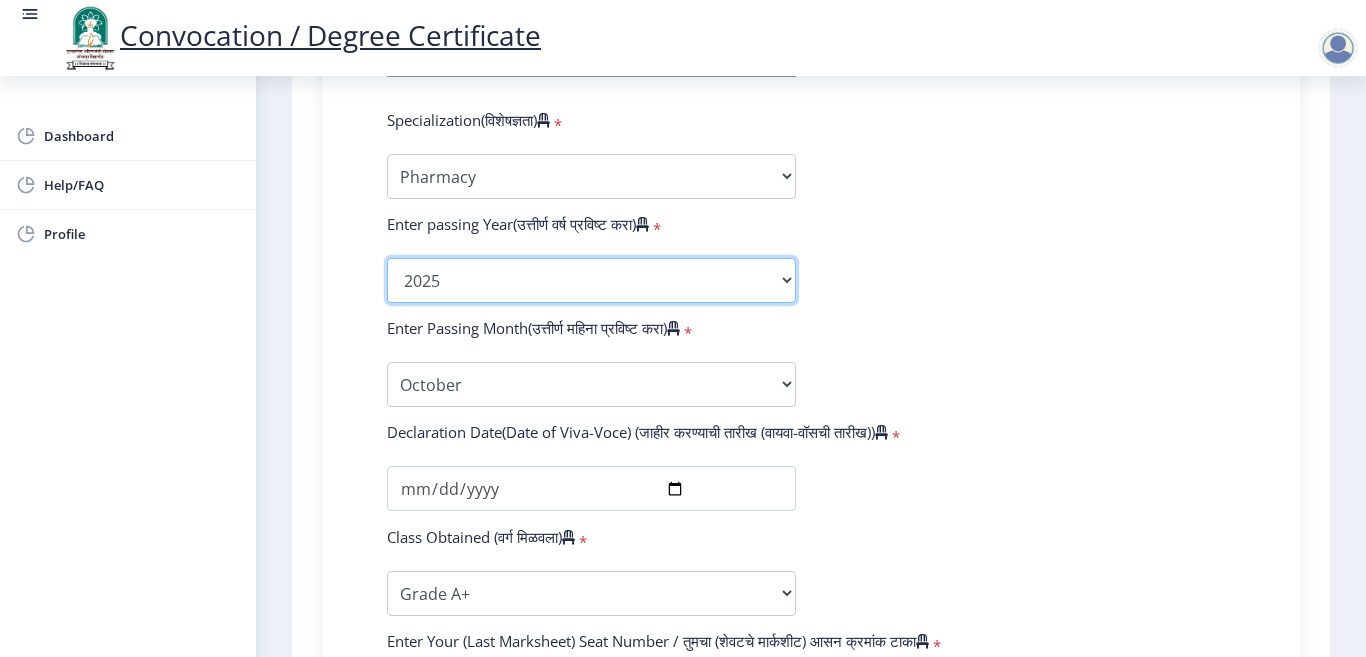 click on "2025   2024   2023   2022   2021   2020   2019   2018   2017   2016   2015   2014   2013   2012   2011   2010   2009   2008   2007   2006   2005   2004   2003   2002   2001   2000   1999   1998   1997   1996   1995   1994   1993   1992   1991   1990   1989   1988   1987   1986   1985   1984   1983   1982   1981   1980   1979   1978   1977   1976" 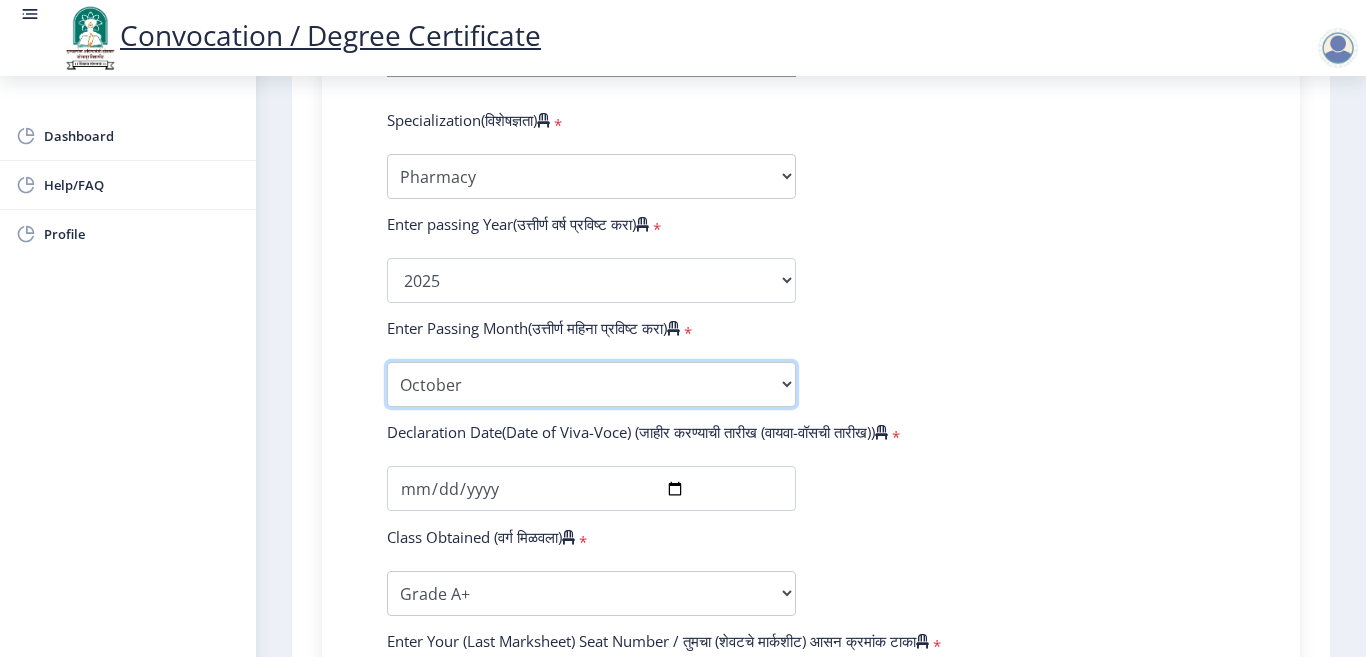 click on "Enter Passing Month March April May October November December" at bounding box center (591, 384) 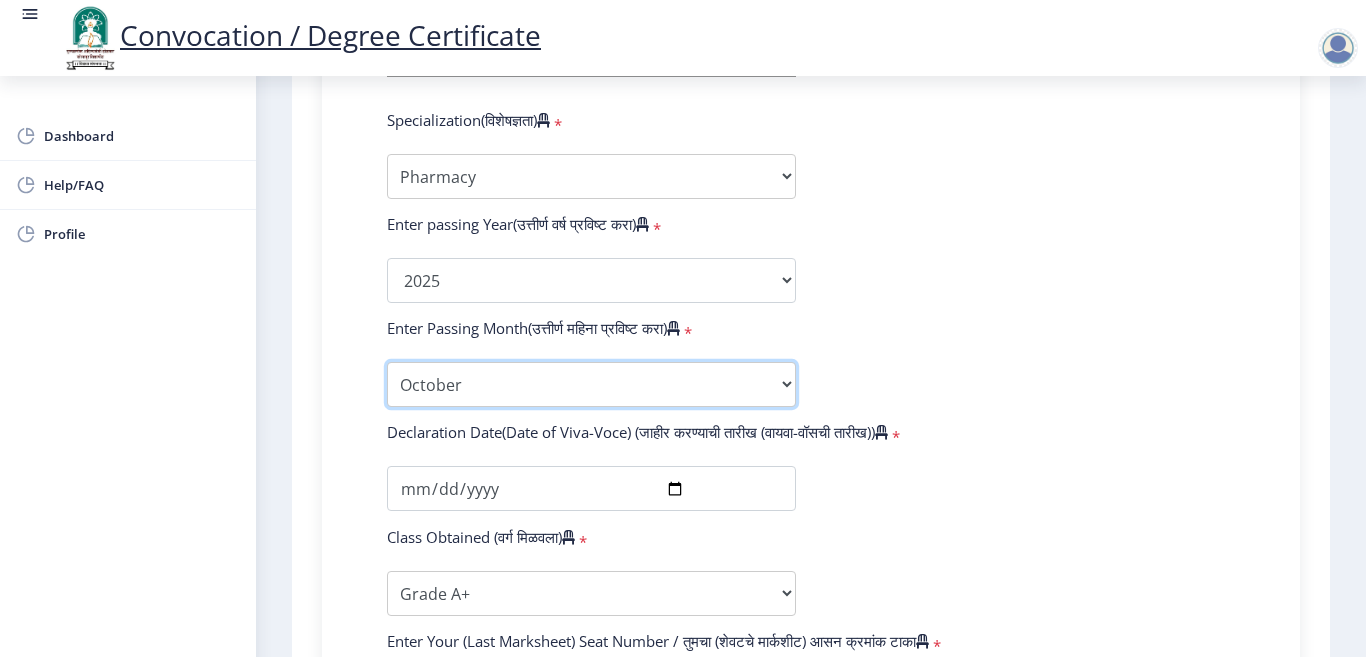 select on "April" 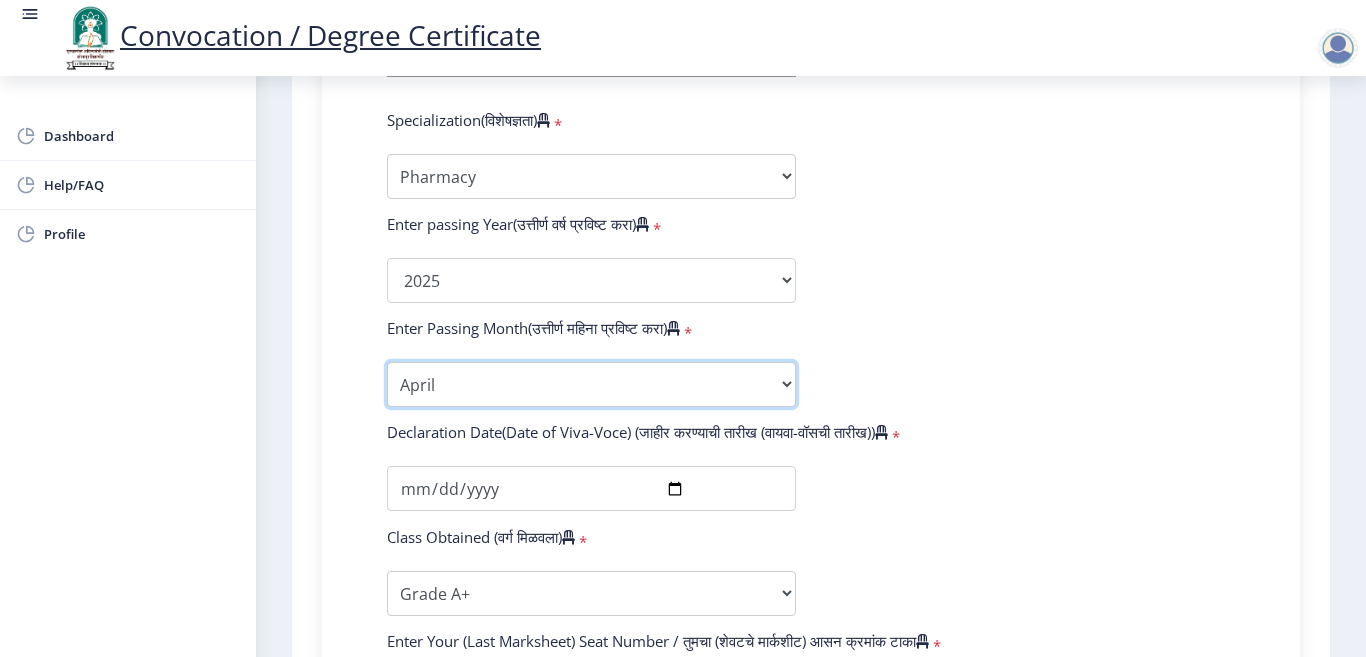 click on "Enter Passing Month March April May October November December" at bounding box center [591, 384] 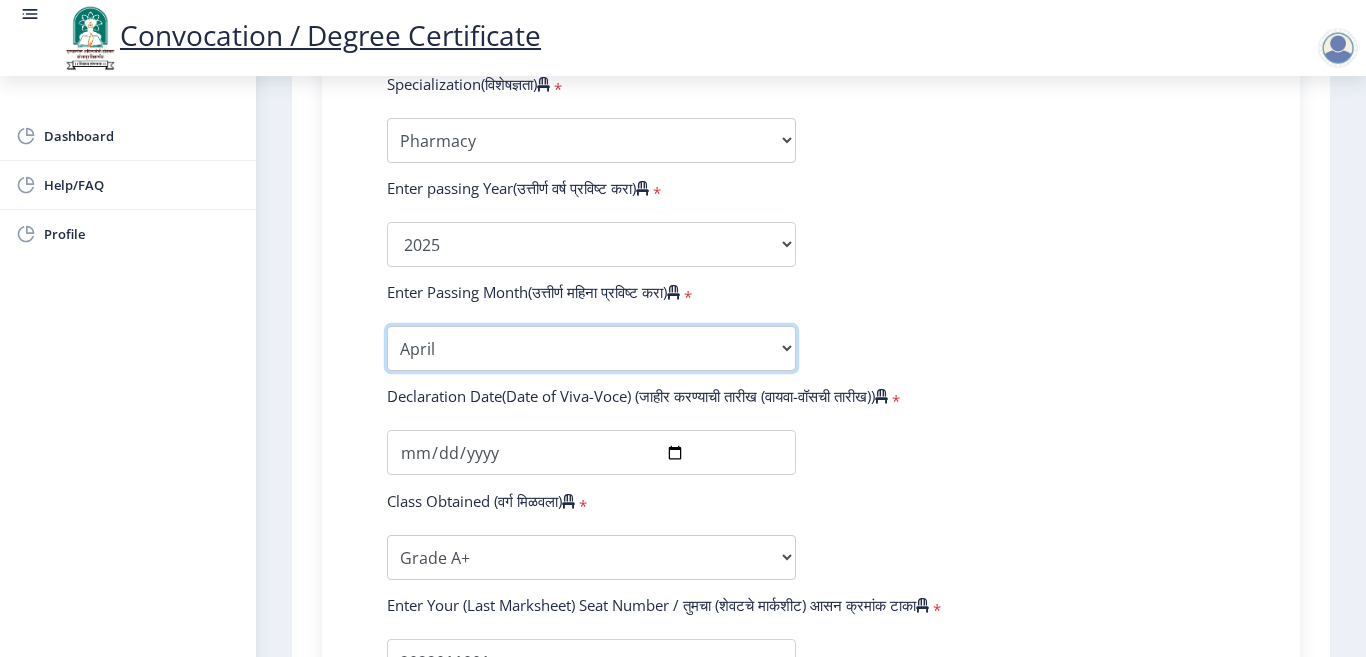scroll, scrollTop: 1073, scrollLeft: 0, axis: vertical 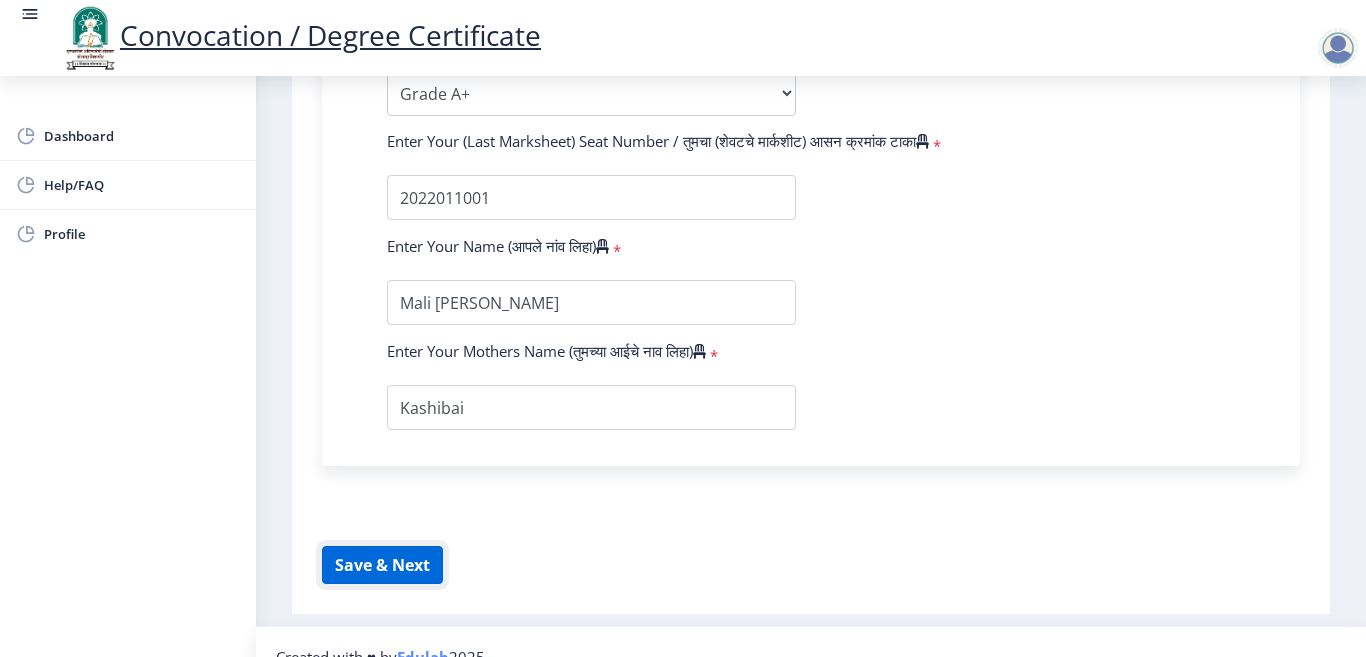 click on "Save & Next" 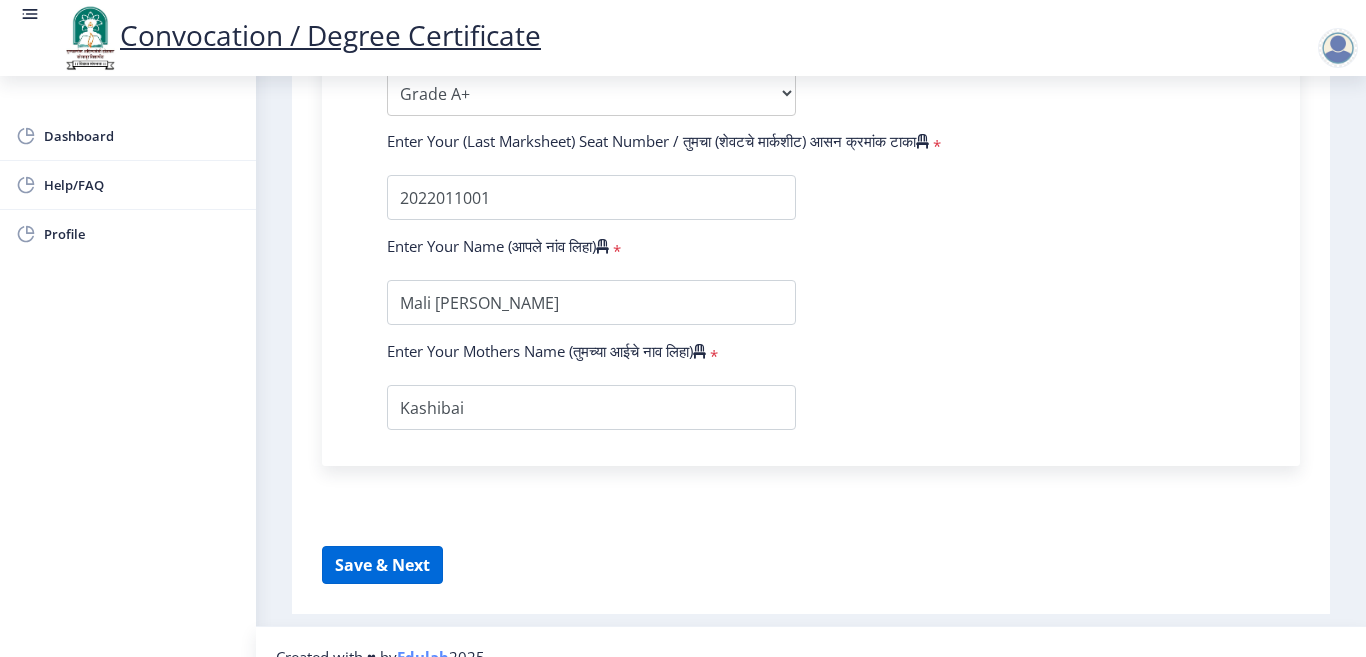 select 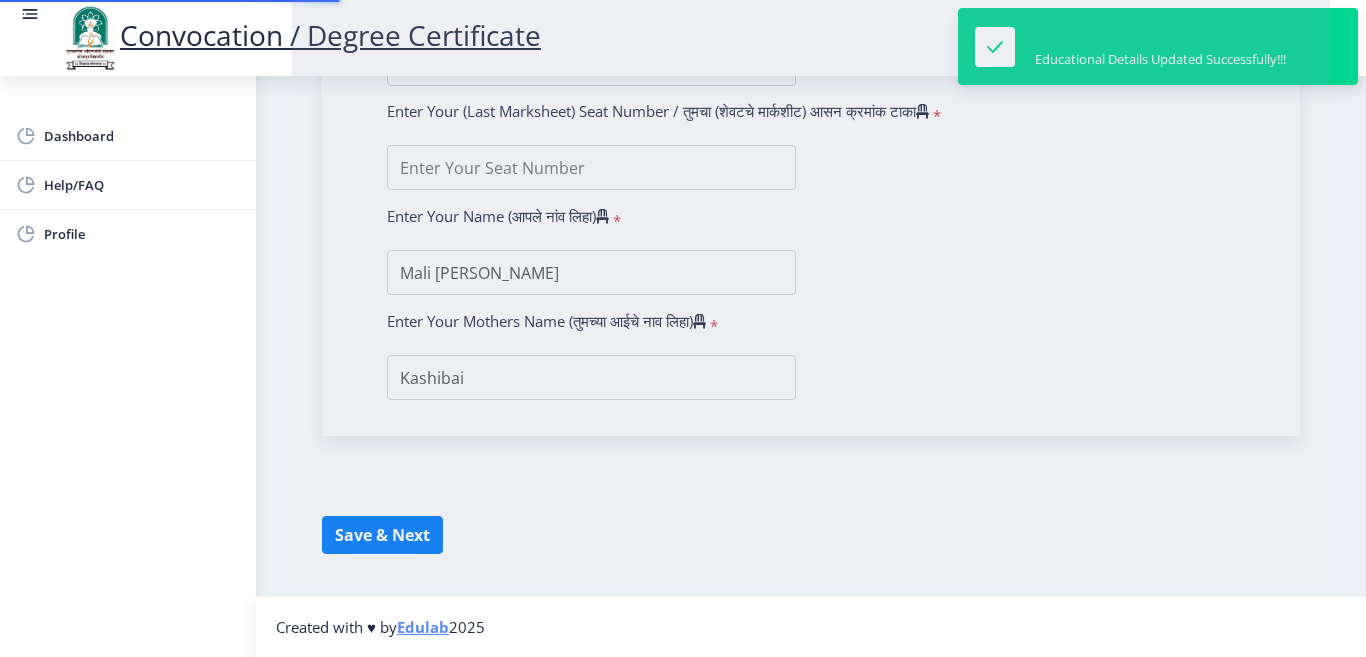 scroll, scrollTop: 0, scrollLeft: 0, axis: both 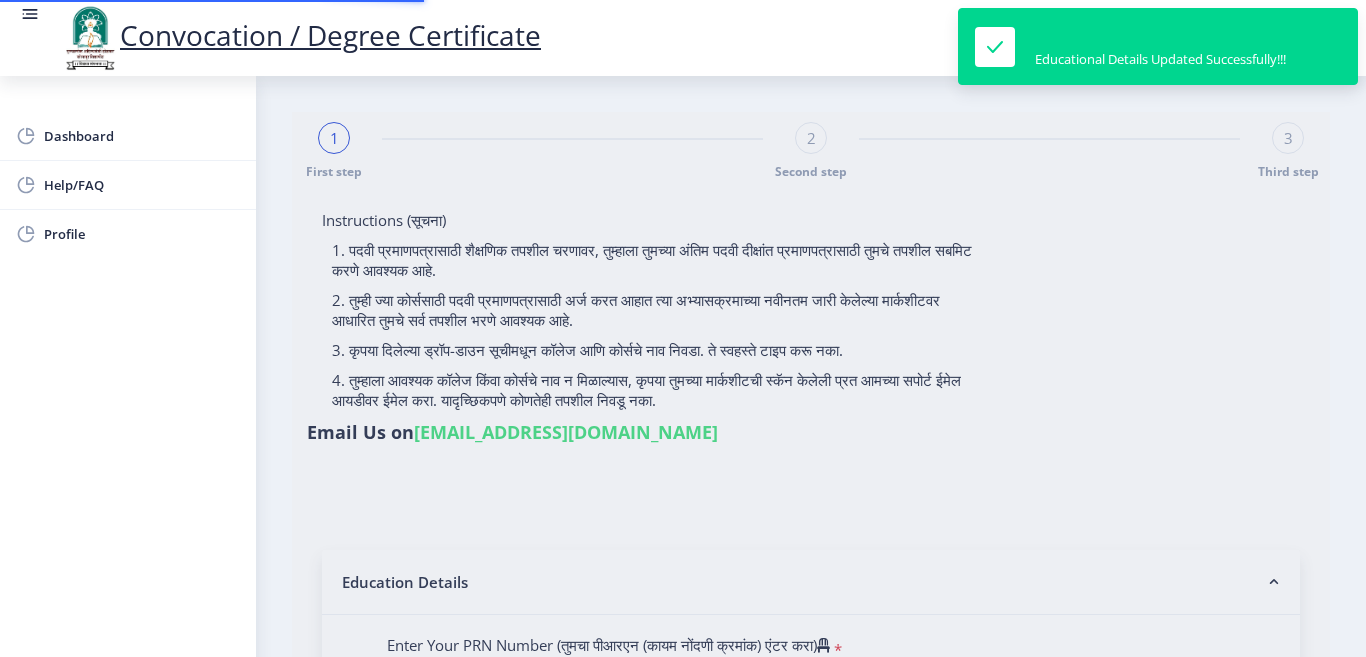 type on "202301102076382" 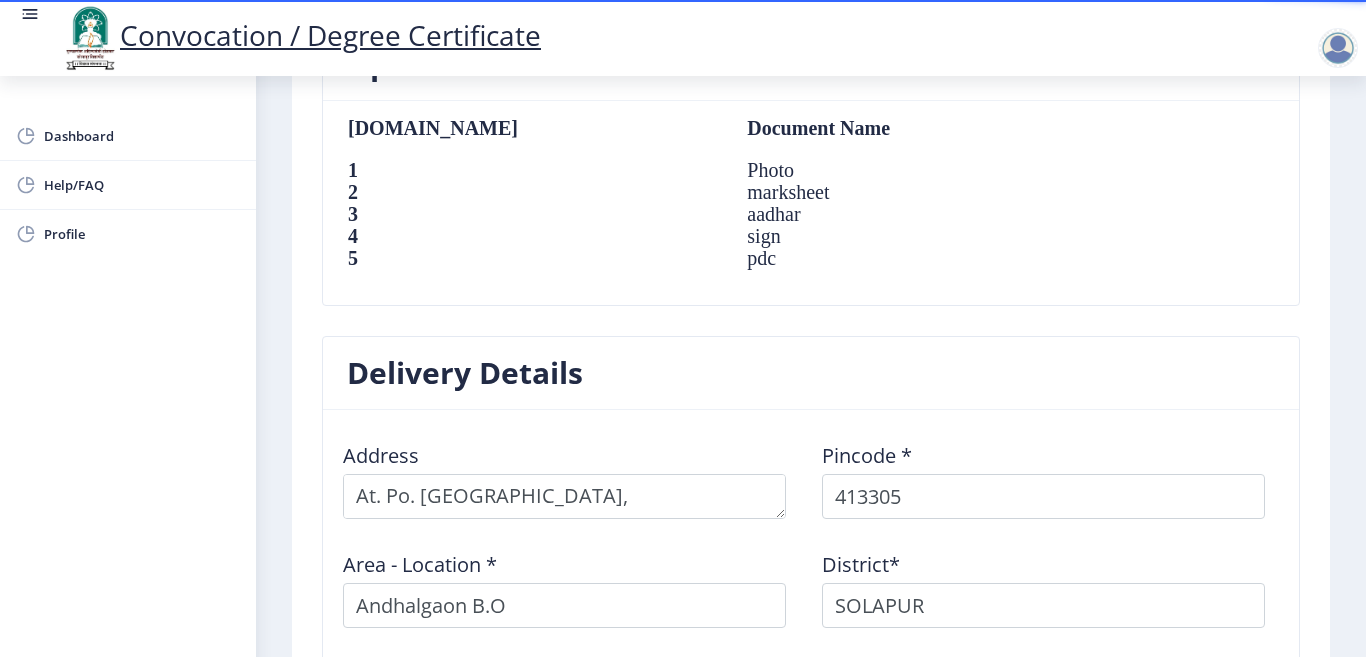 scroll, scrollTop: 1636, scrollLeft: 0, axis: vertical 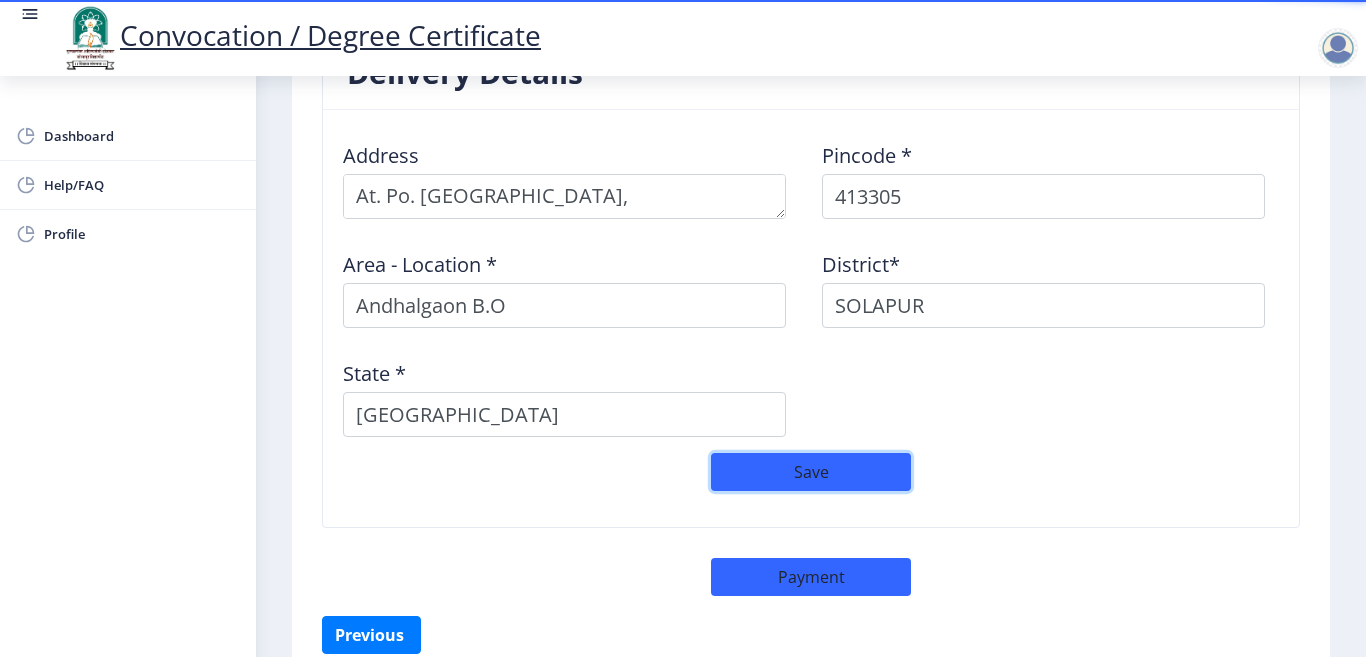 click on "Save" 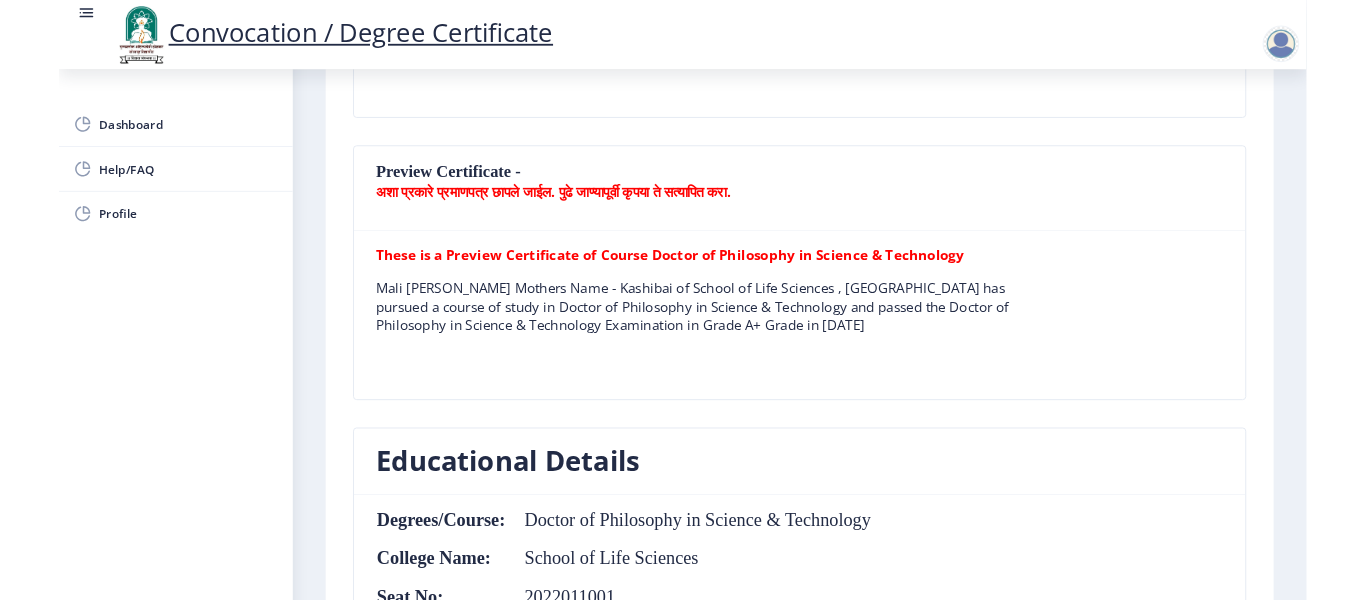 scroll, scrollTop: 436, scrollLeft: 0, axis: vertical 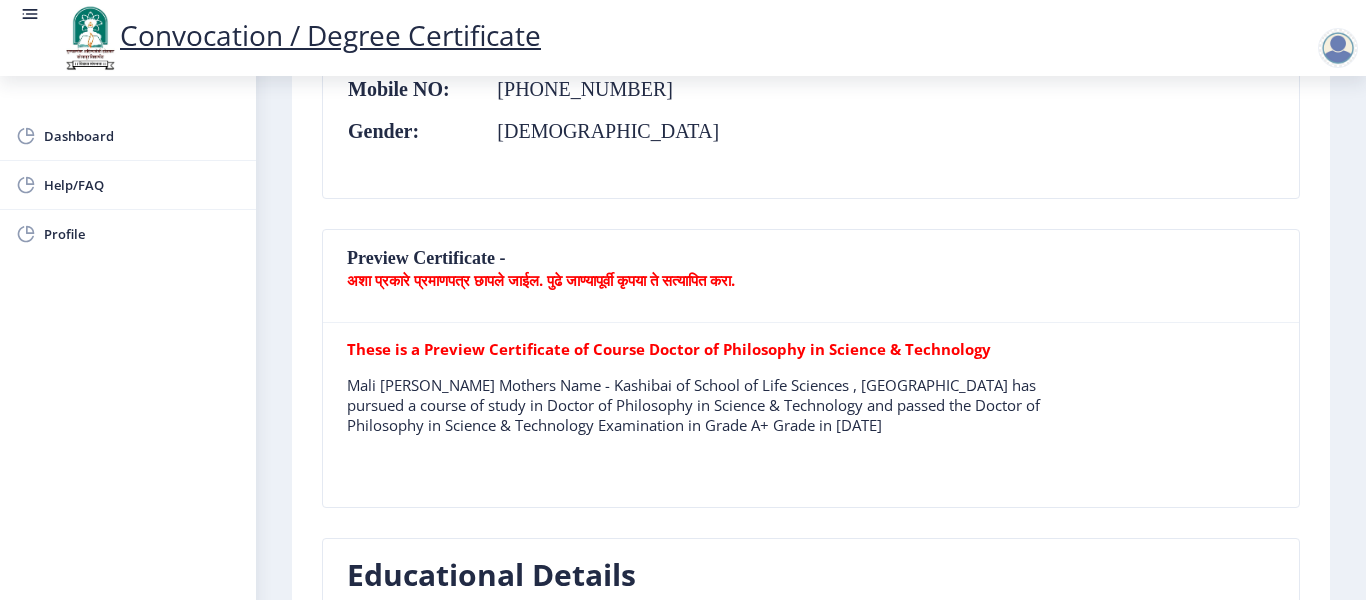 click on "Preview Certificate -  अशा प्रकारे प्रमाणपत्र छापले जाईल. पुढे जाण्यापूर्वी कृपया ते सत्यापित करा." 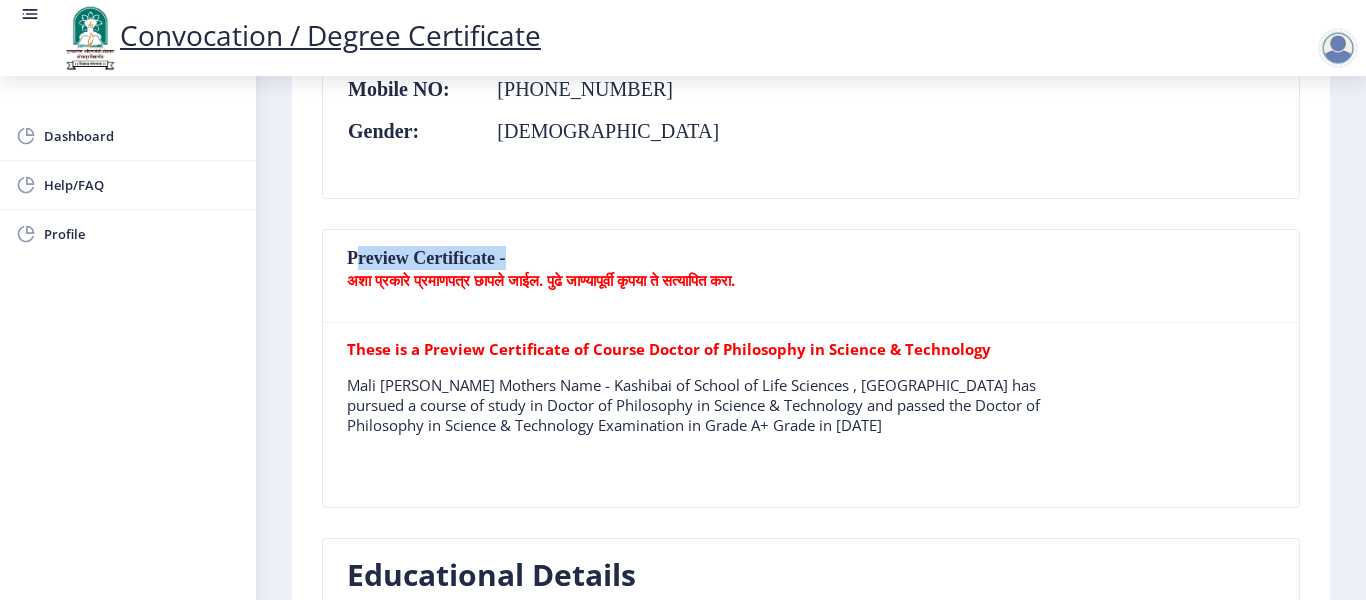 click on "Preview Certificate -  अशा प्रकारे प्रमाणपत्र छापले जाईल. पुढे जाण्यापूर्वी कृपया ते सत्यापित करा." 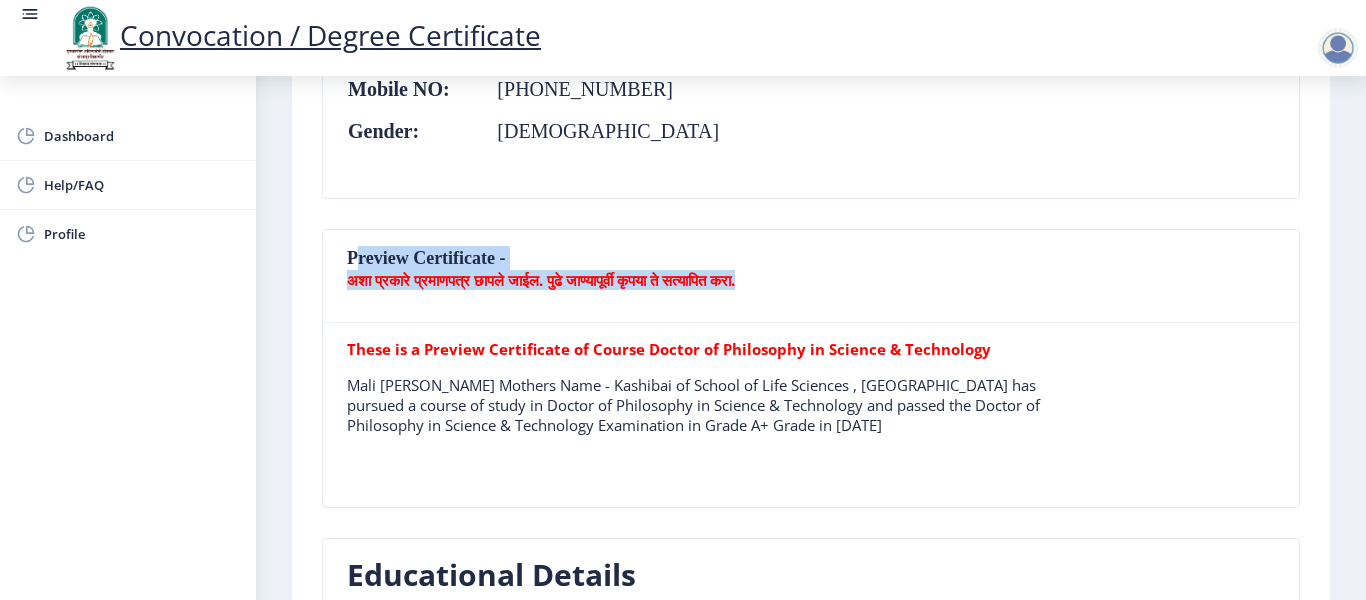 drag, startPoint x: 604, startPoint y: 269, endPoint x: 620, endPoint y: 395, distance: 127.01181 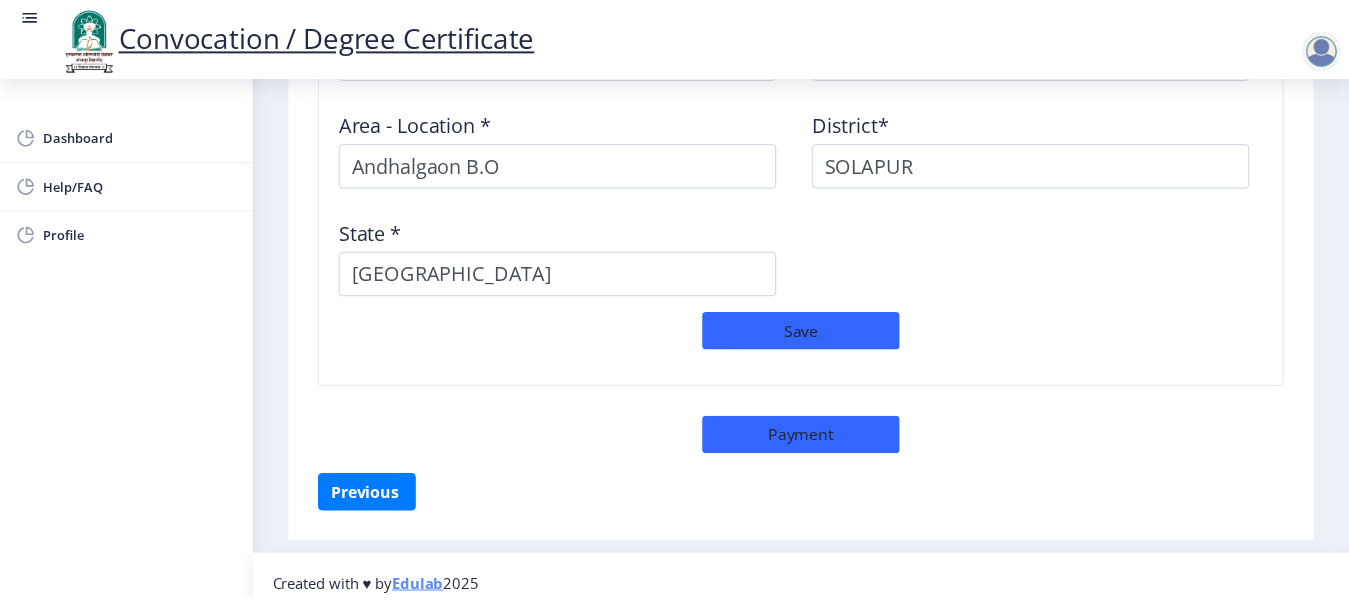 scroll, scrollTop: 1793, scrollLeft: 0, axis: vertical 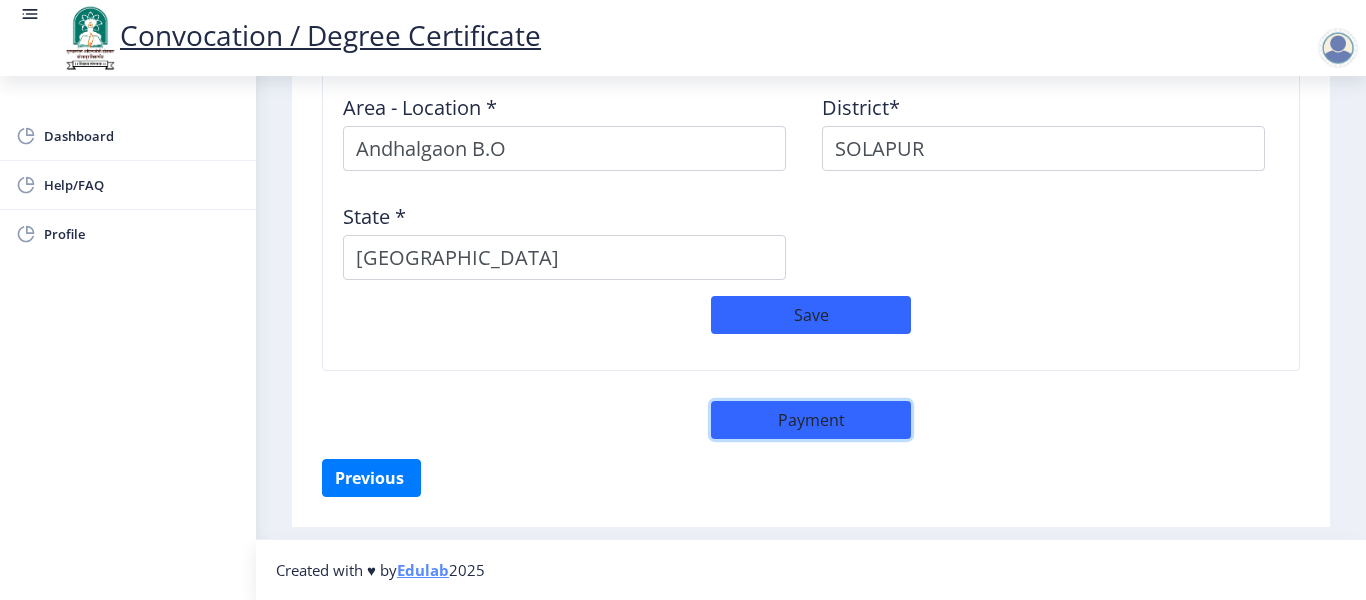 click on "Payment" 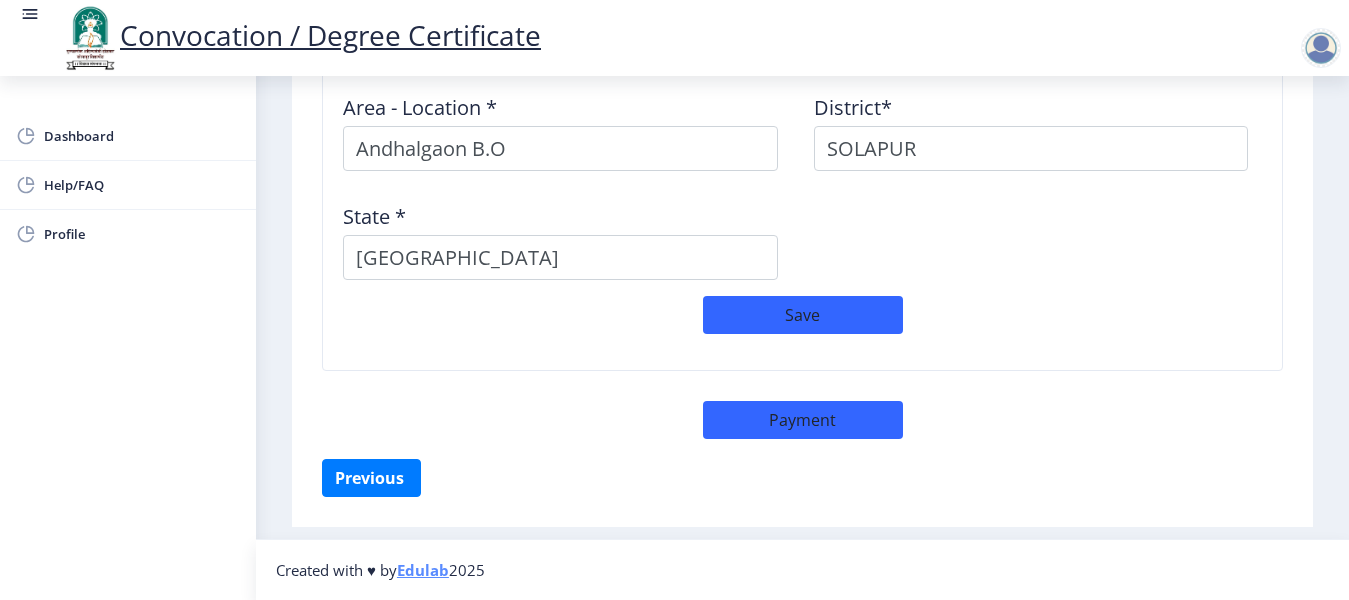 select on "sealed" 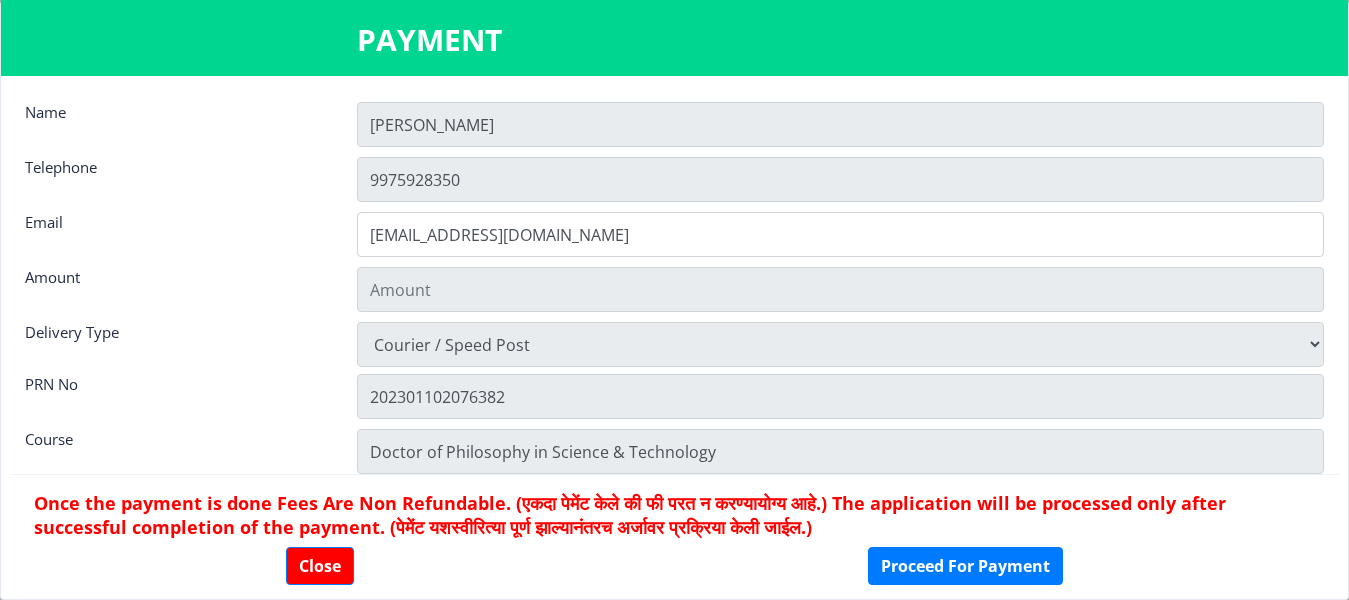 type on "600" 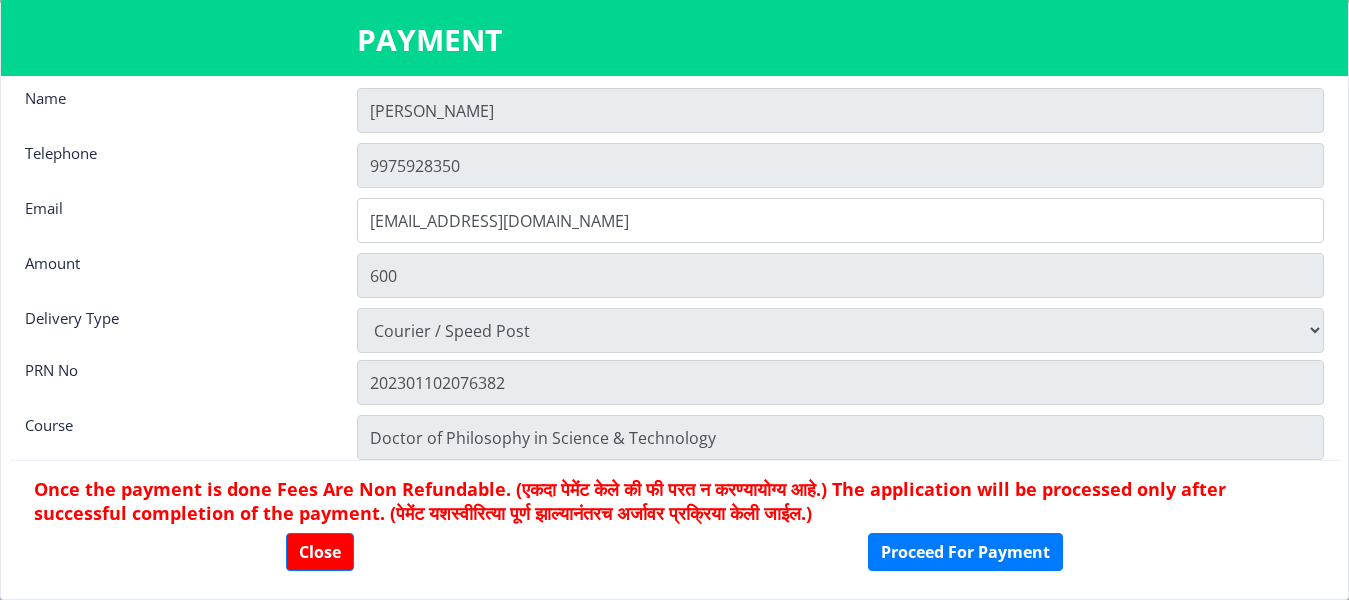 scroll, scrollTop: 0, scrollLeft: 0, axis: both 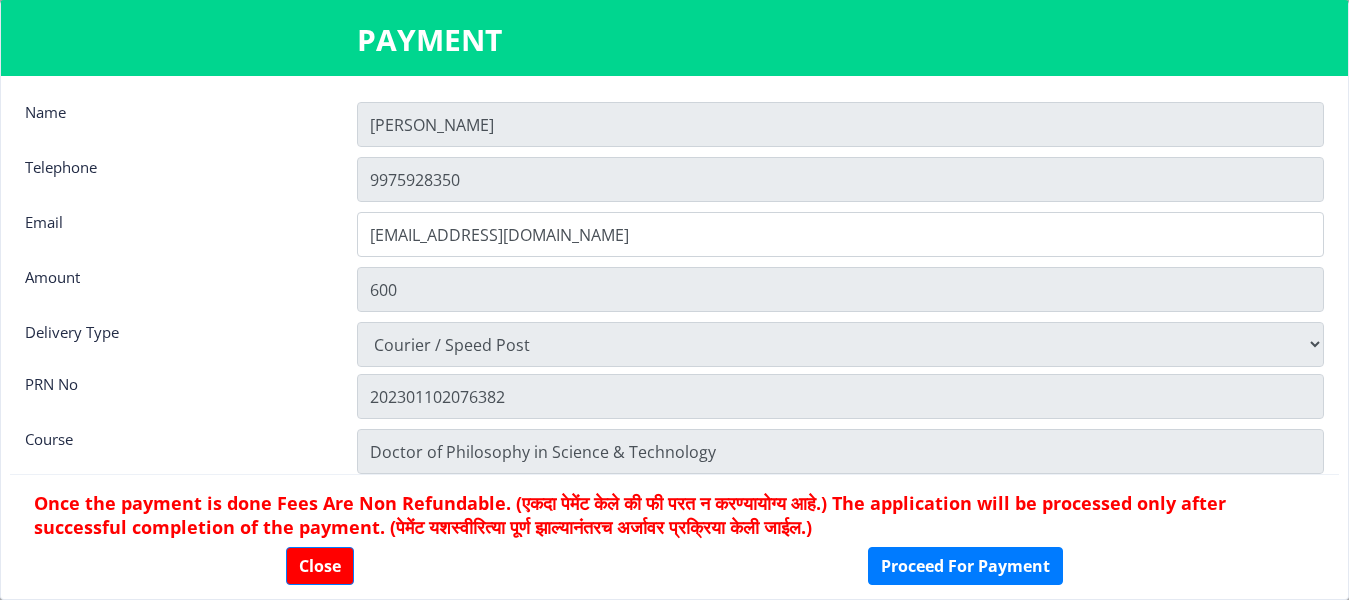 click on "Physically Attending Courier / Speed Post" at bounding box center (840, 344) 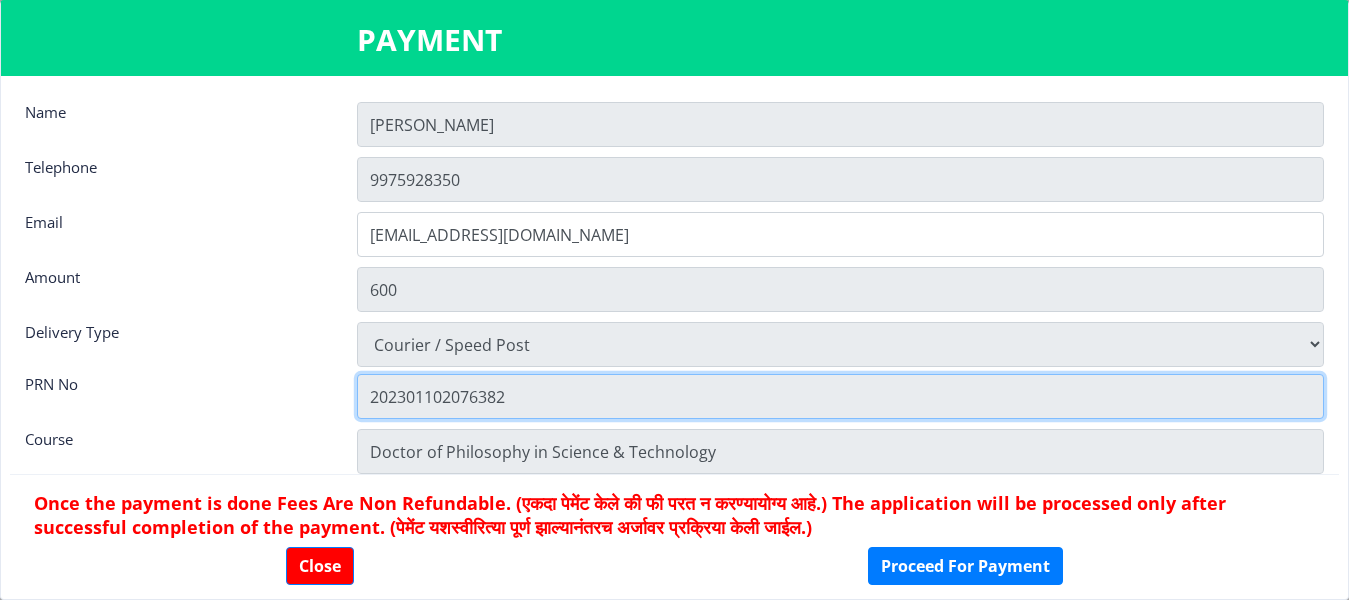 click on "202301102076382" 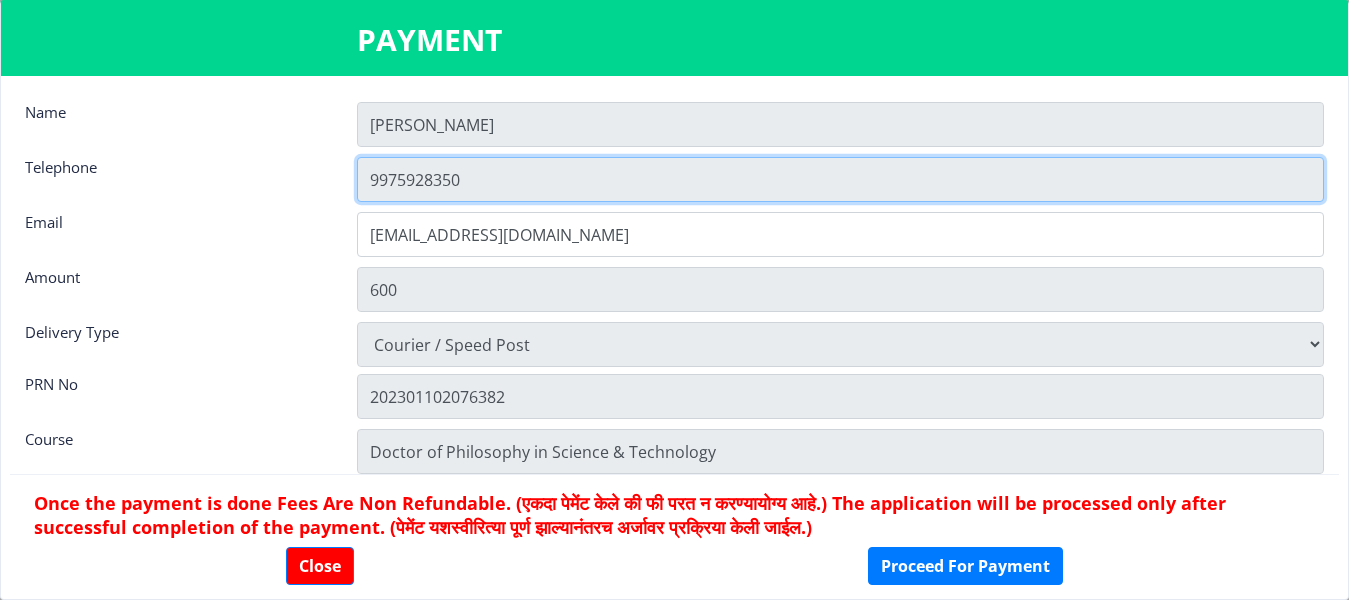 click on "9975928350" 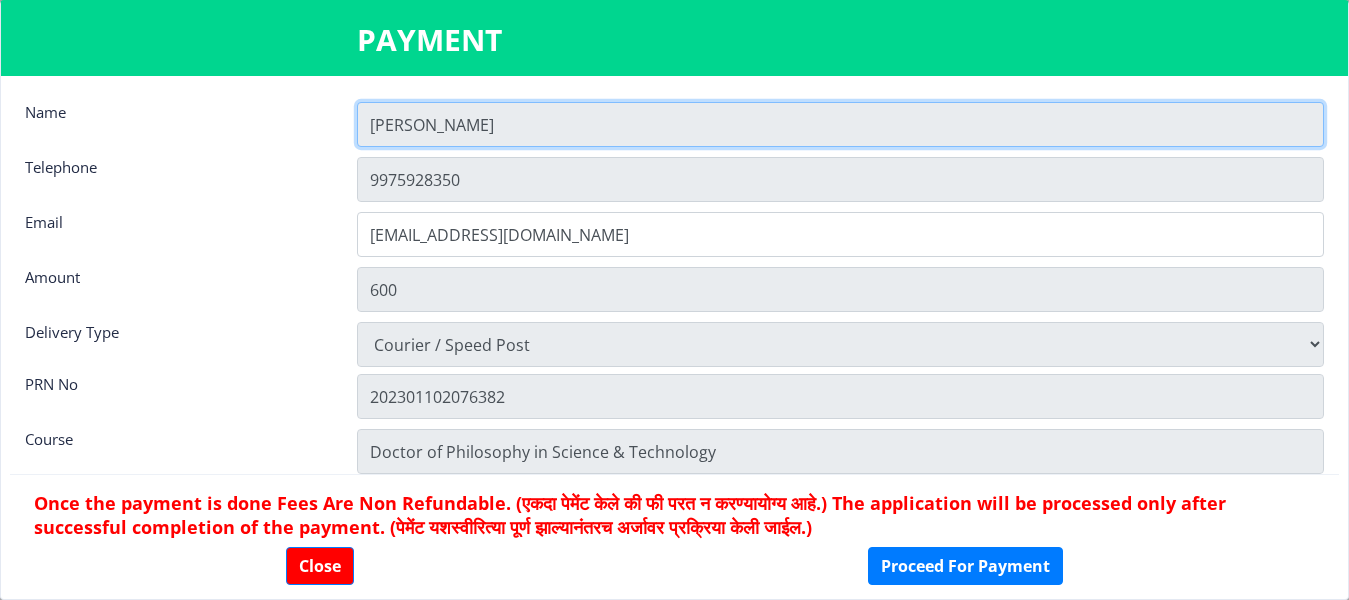 click on "[PERSON_NAME]" 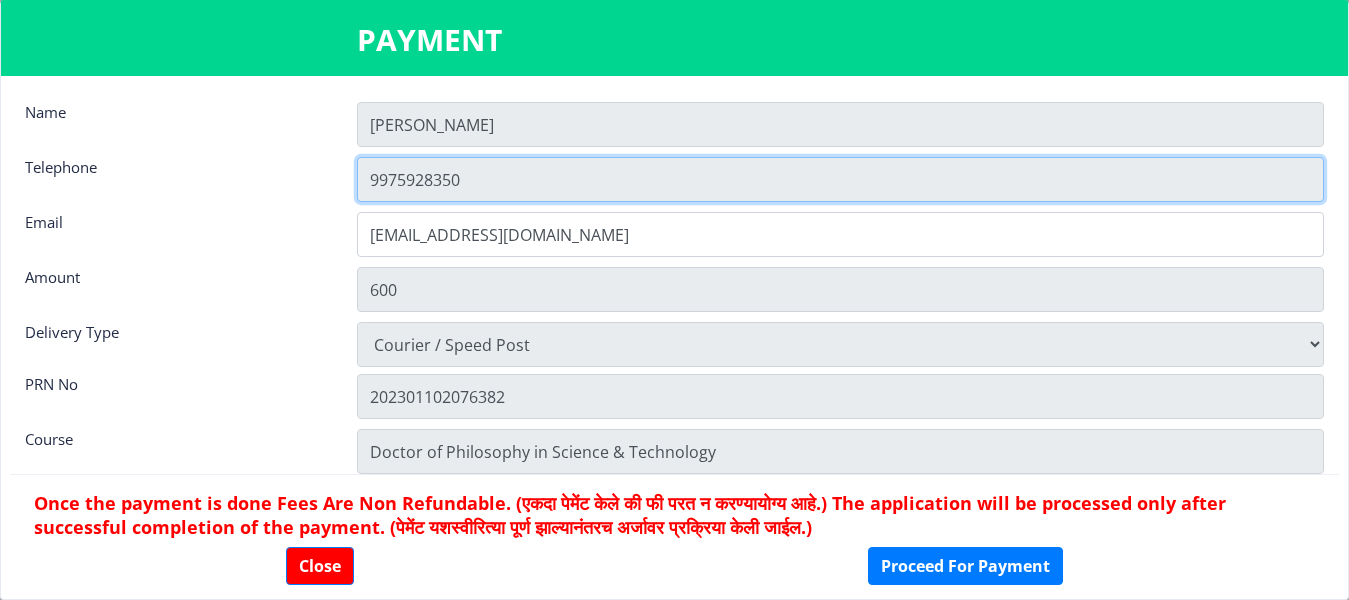 click on "9975928350" 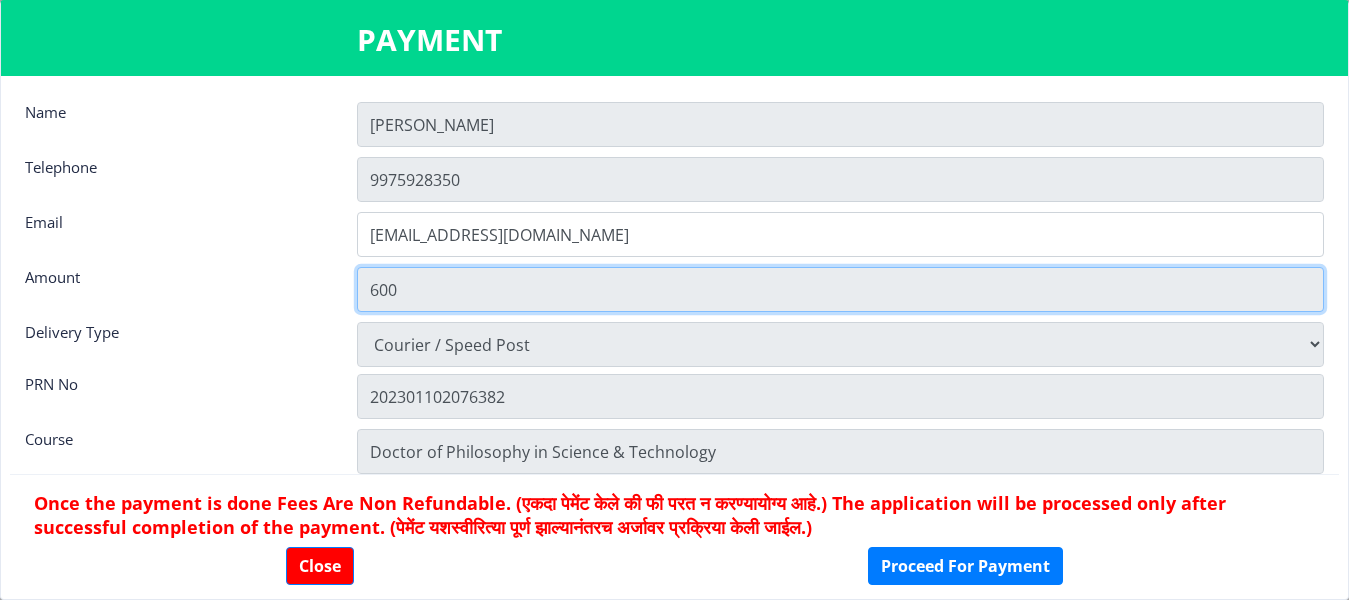 click on "600" 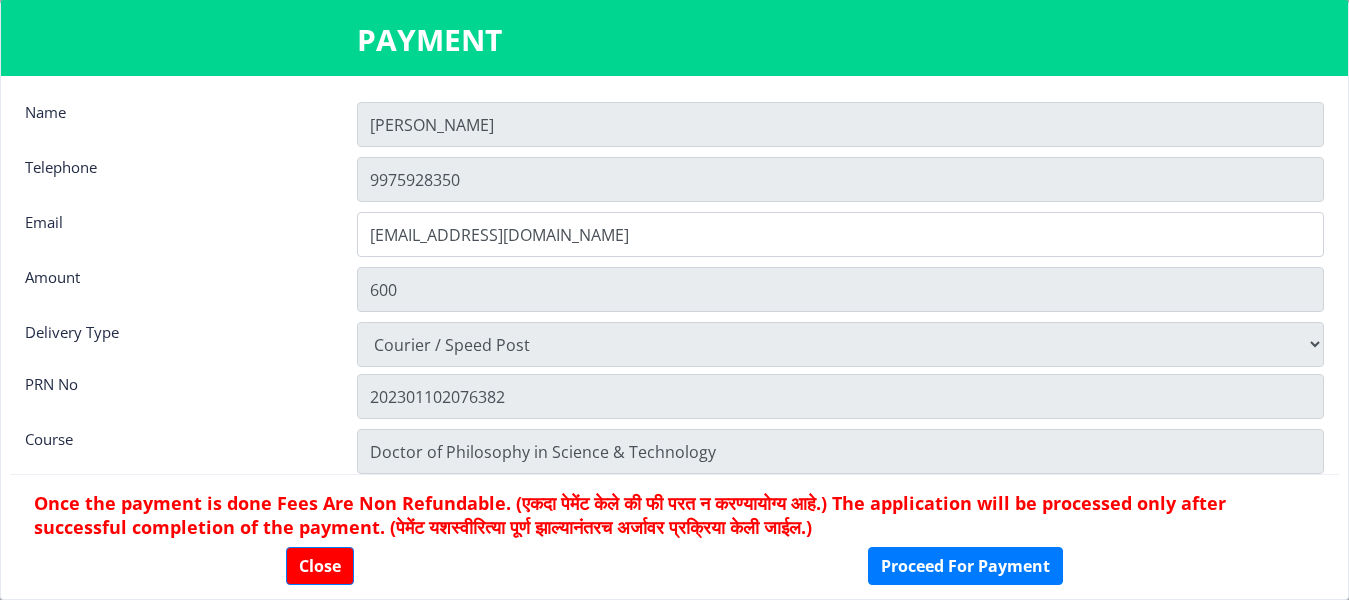click on "Physically Attending Courier / Speed Post" at bounding box center [840, 344] 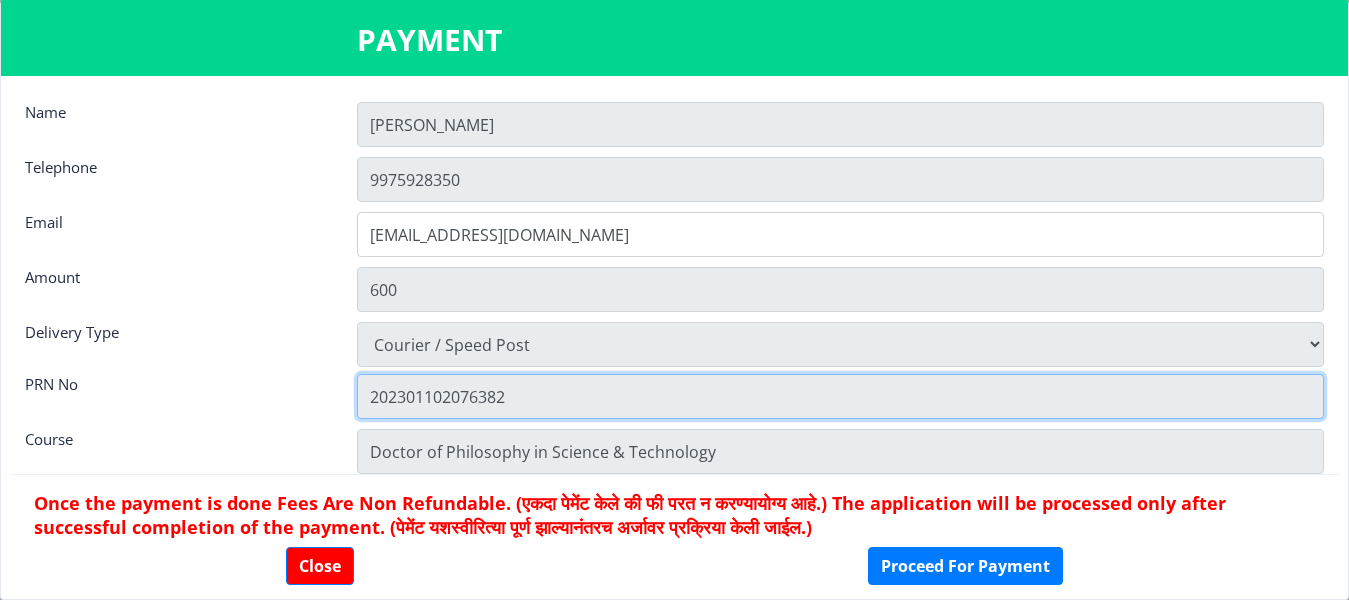 click on "202301102076382" 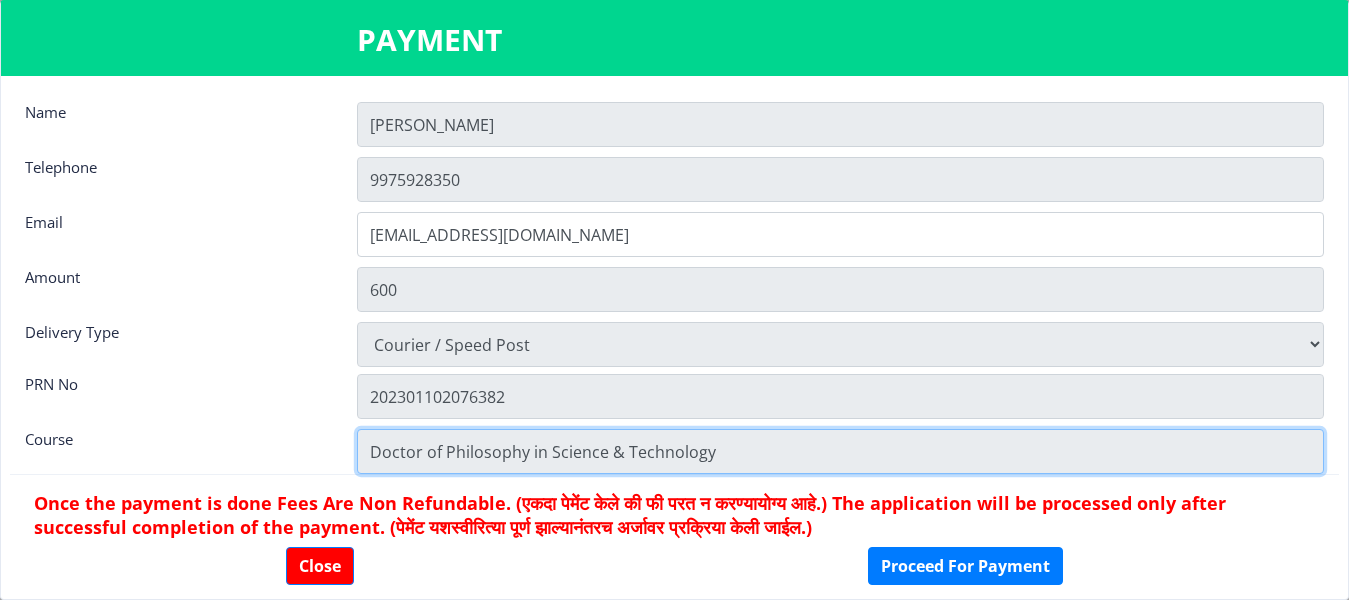 click on "Doctor of Philosophy in Science & Technology" 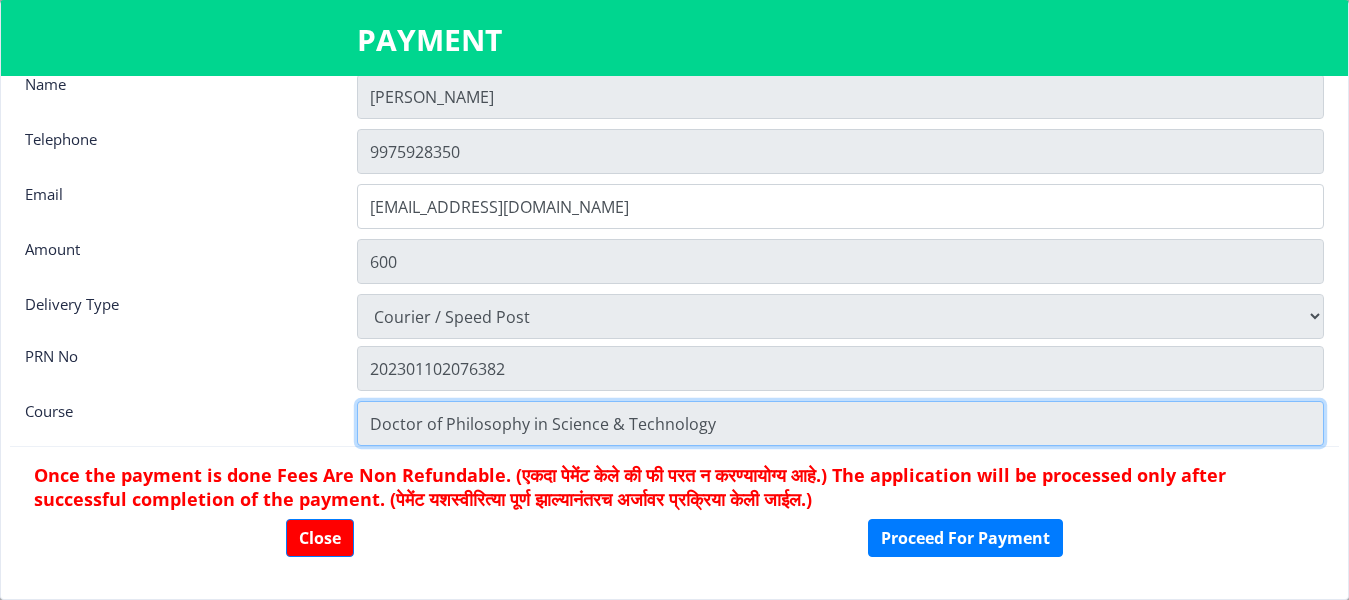 scroll, scrollTop: 0, scrollLeft: 0, axis: both 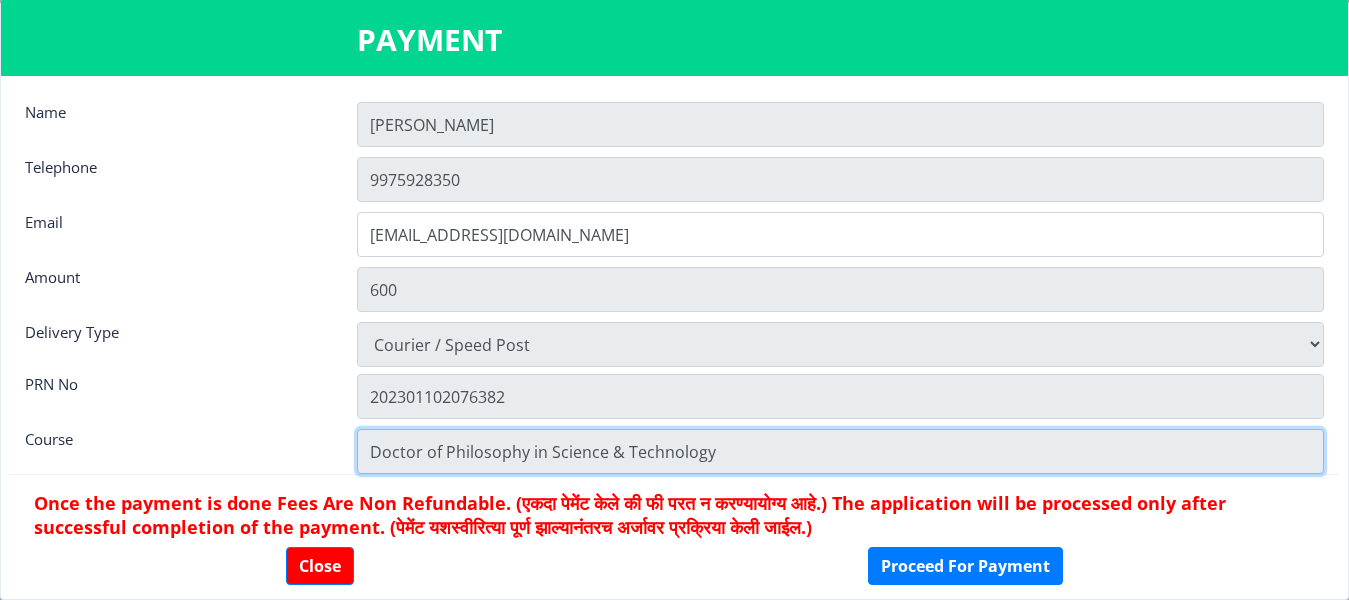 click on "Doctor of Philosophy in Science & Technology" 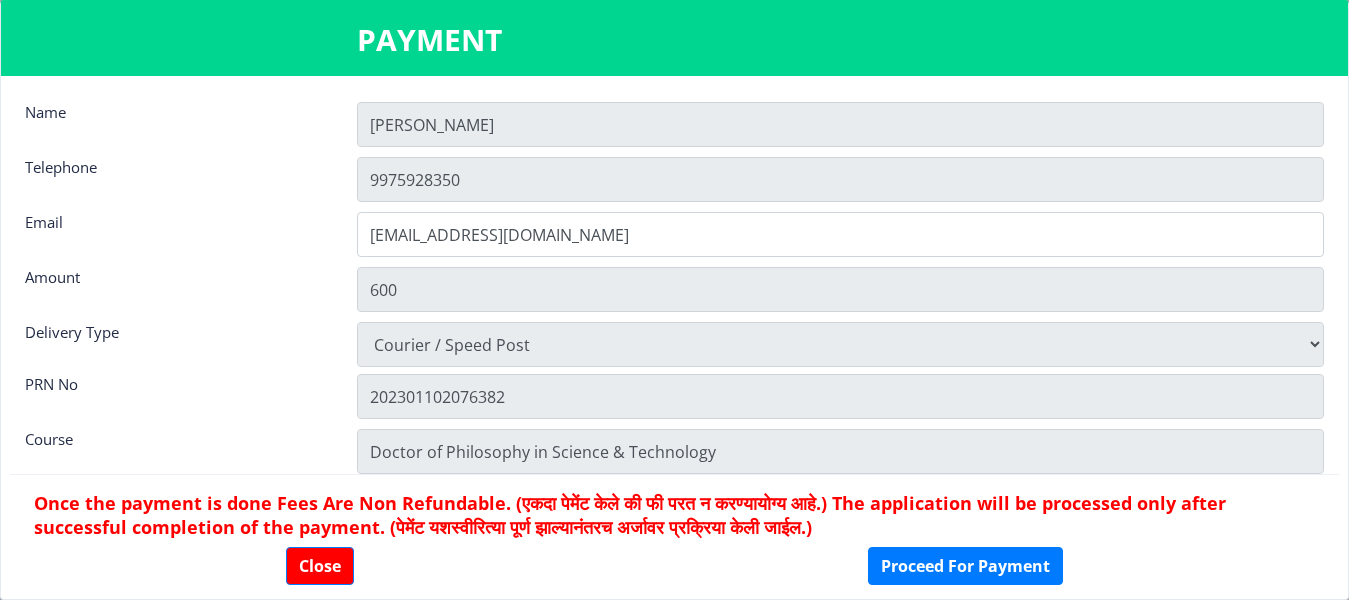 click on "Physically Attending Courier / Speed Post" at bounding box center [840, 344] 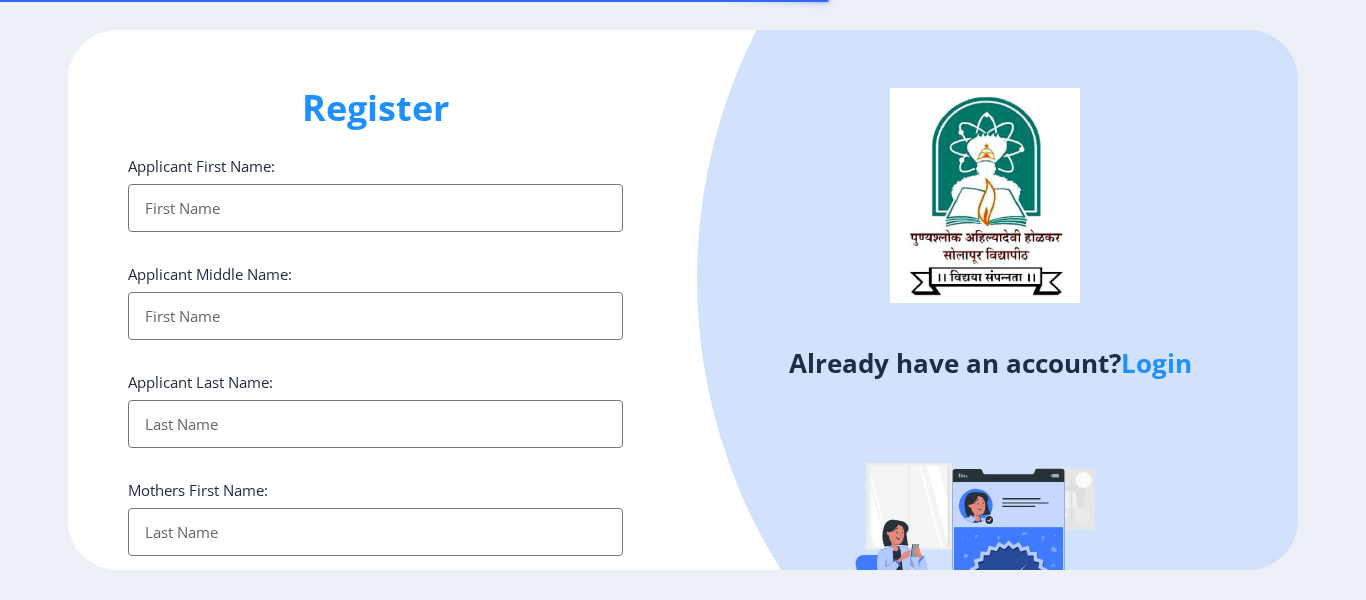 select 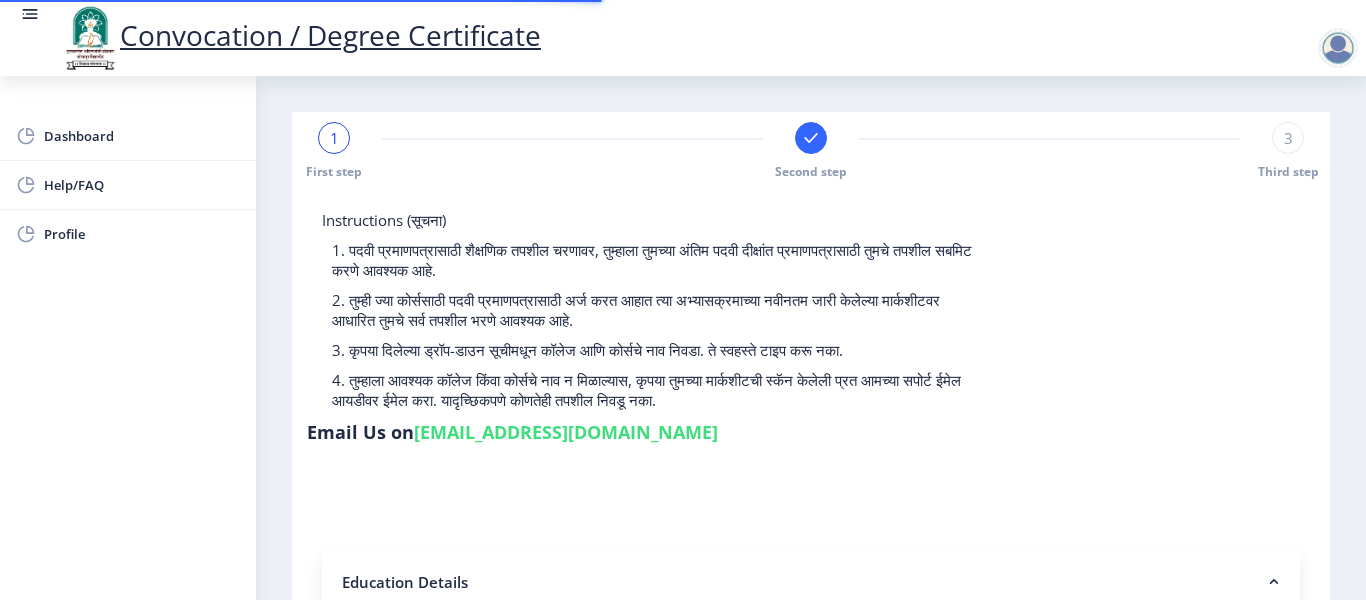 scroll, scrollTop: 0, scrollLeft: 0, axis: both 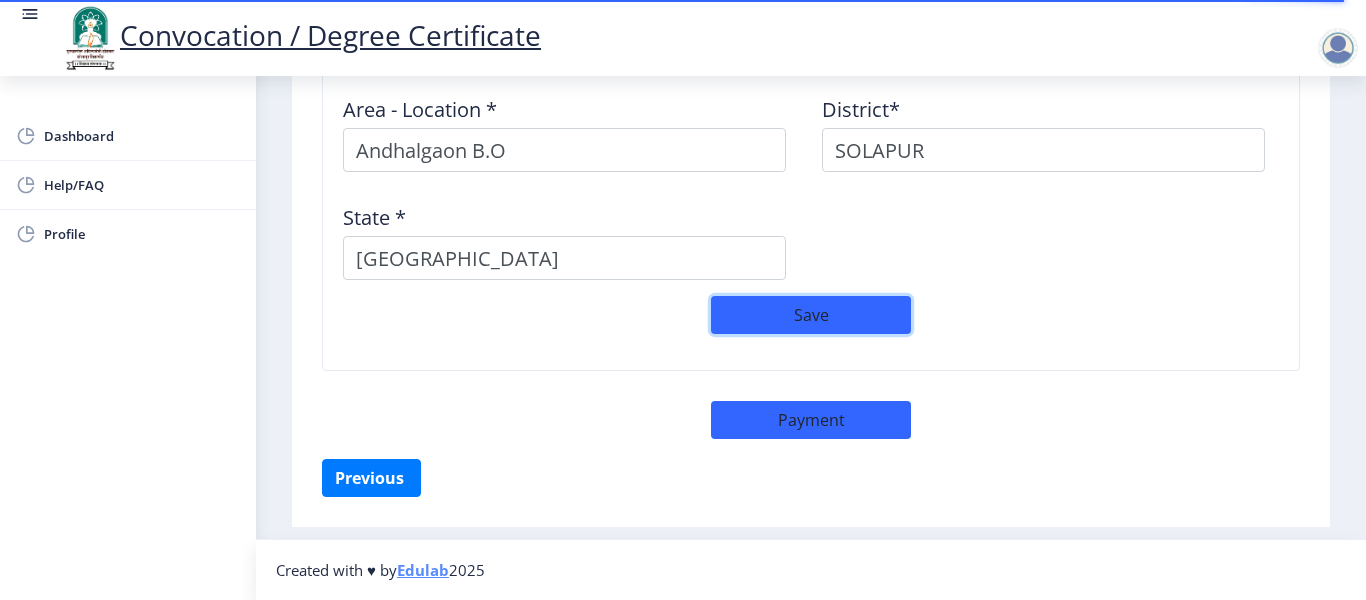 click on "Save" 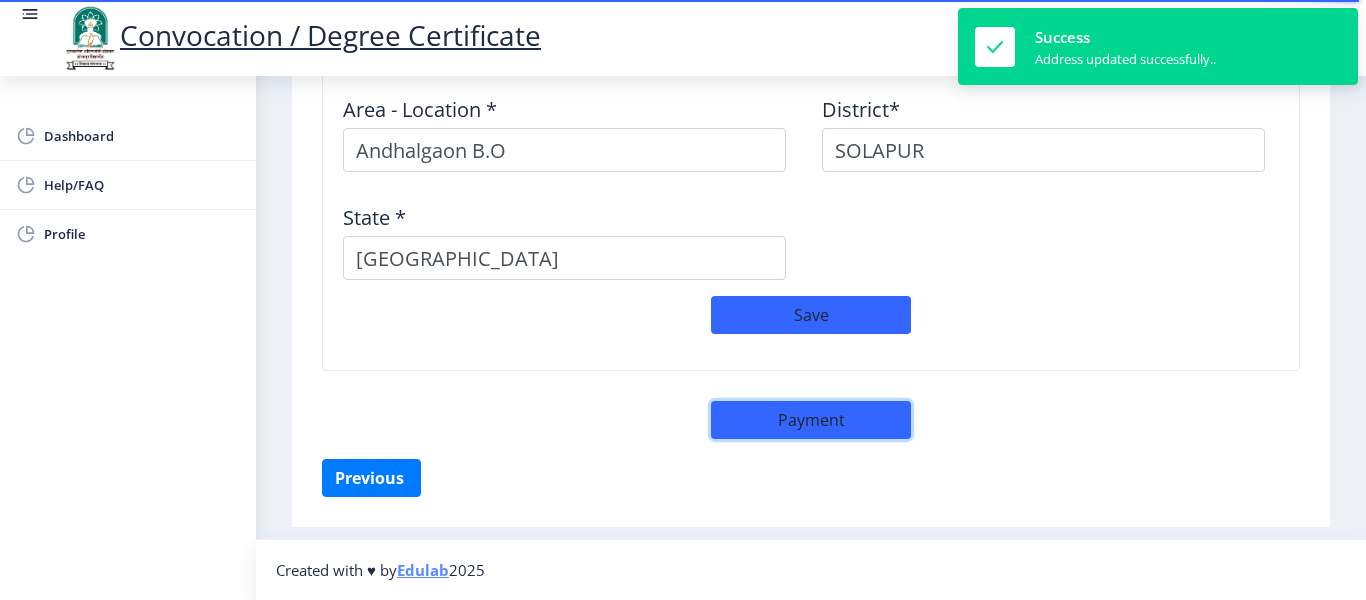 click on "Payment" 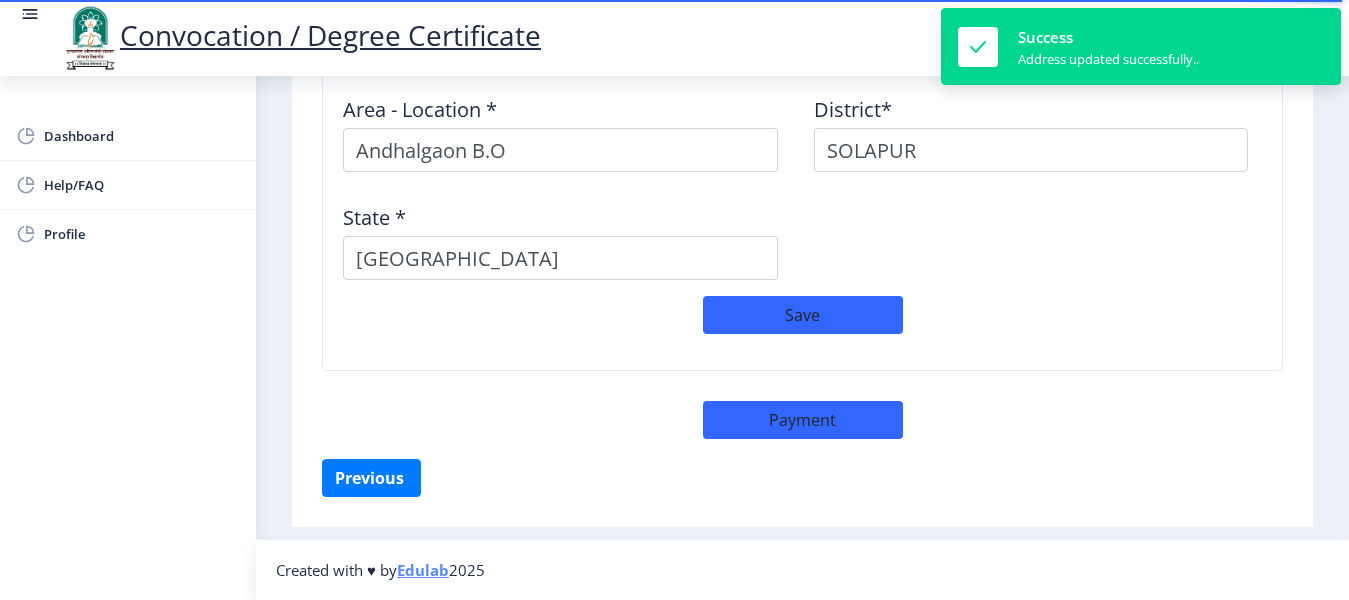 select on "sealed" 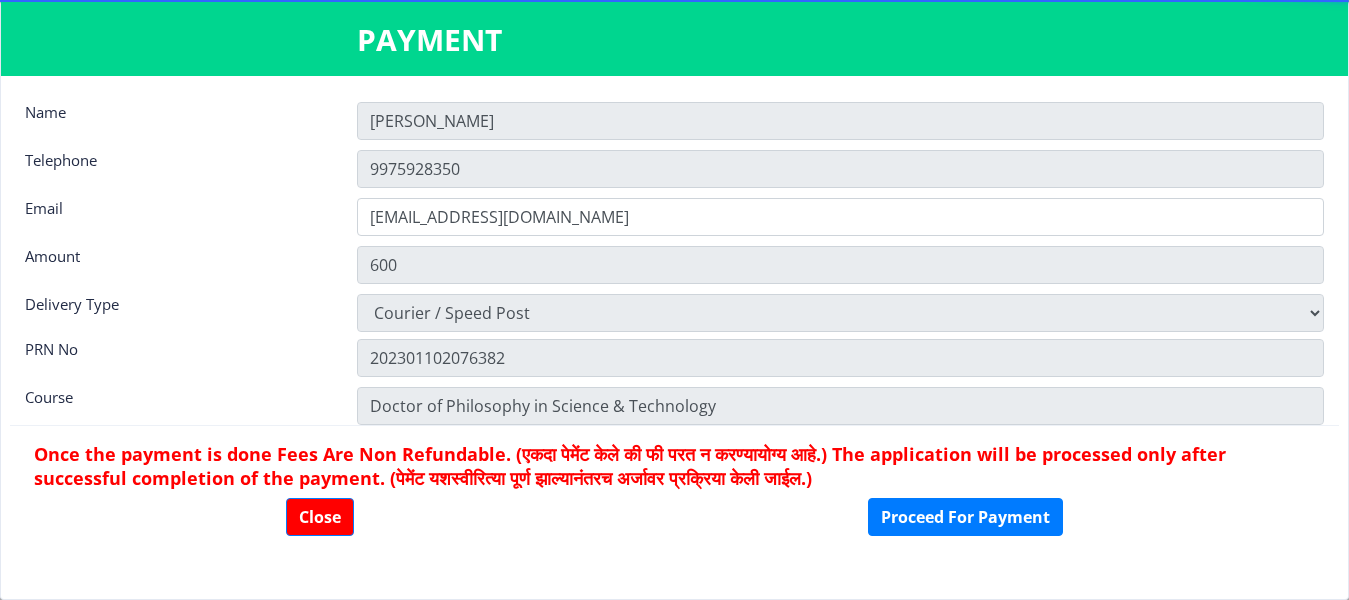 click on "Physically Attending Courier / Speed Post" at bounding box center [840, 313] 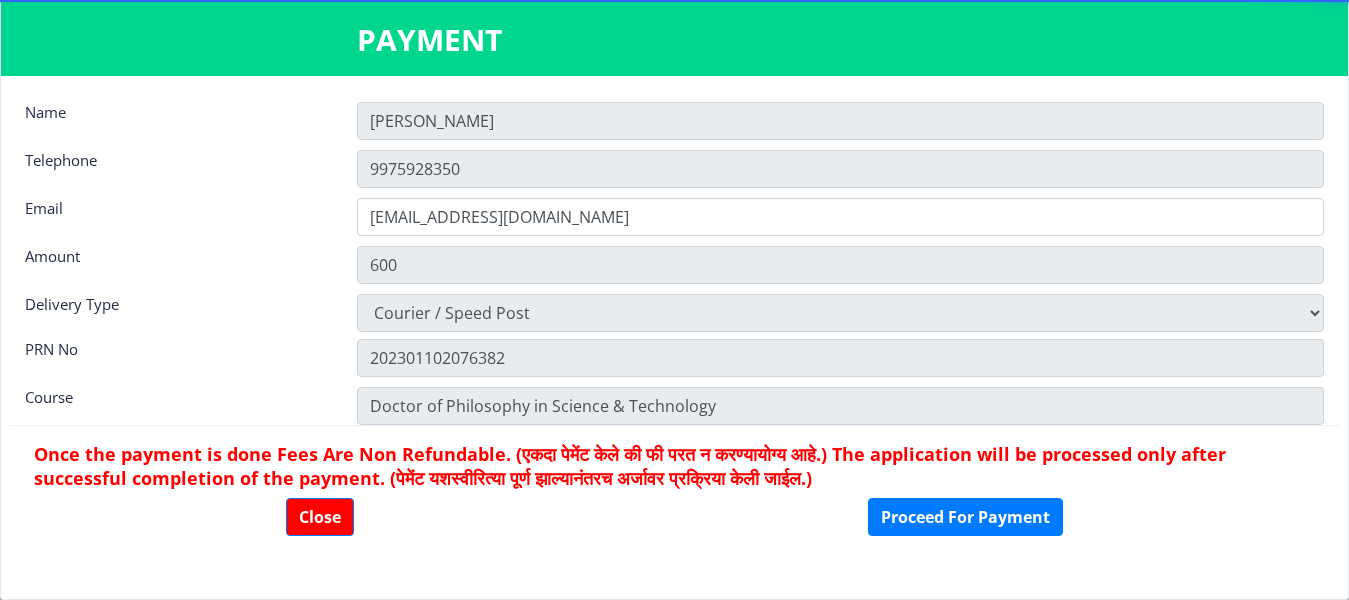click on "Physically Attending Courier / Speed Post" at bounding box center [840, 313] 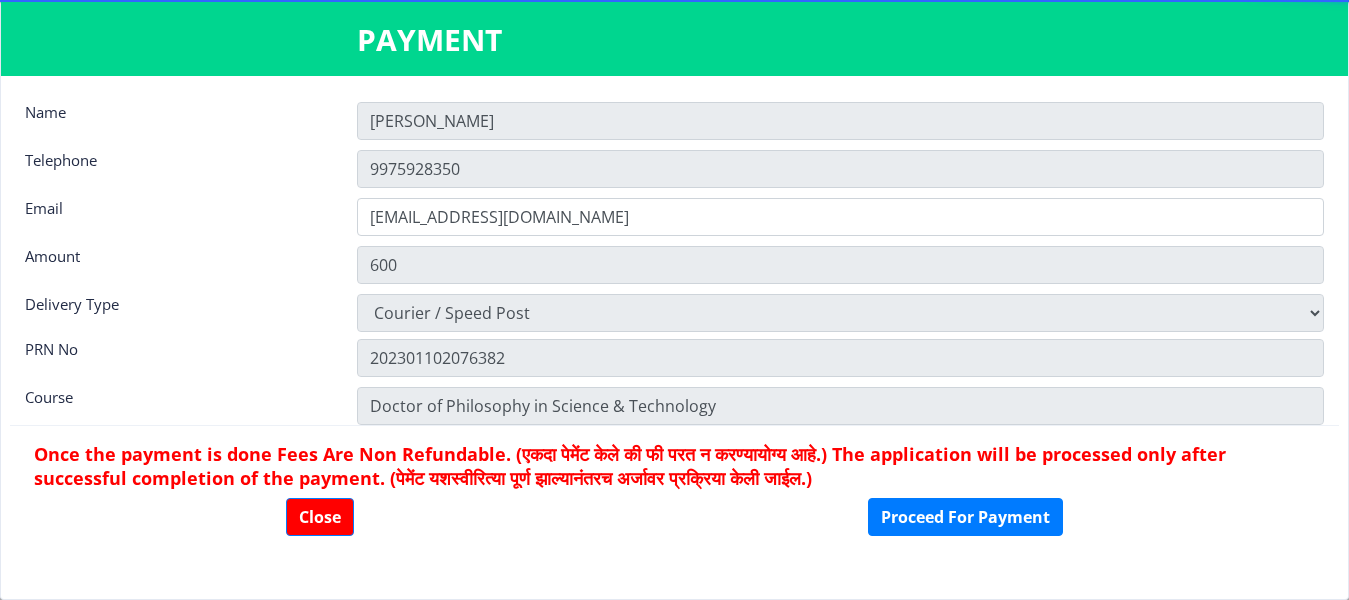 click on "Physically Attending Courier / Speed Post" at bounding box center (840, 313) 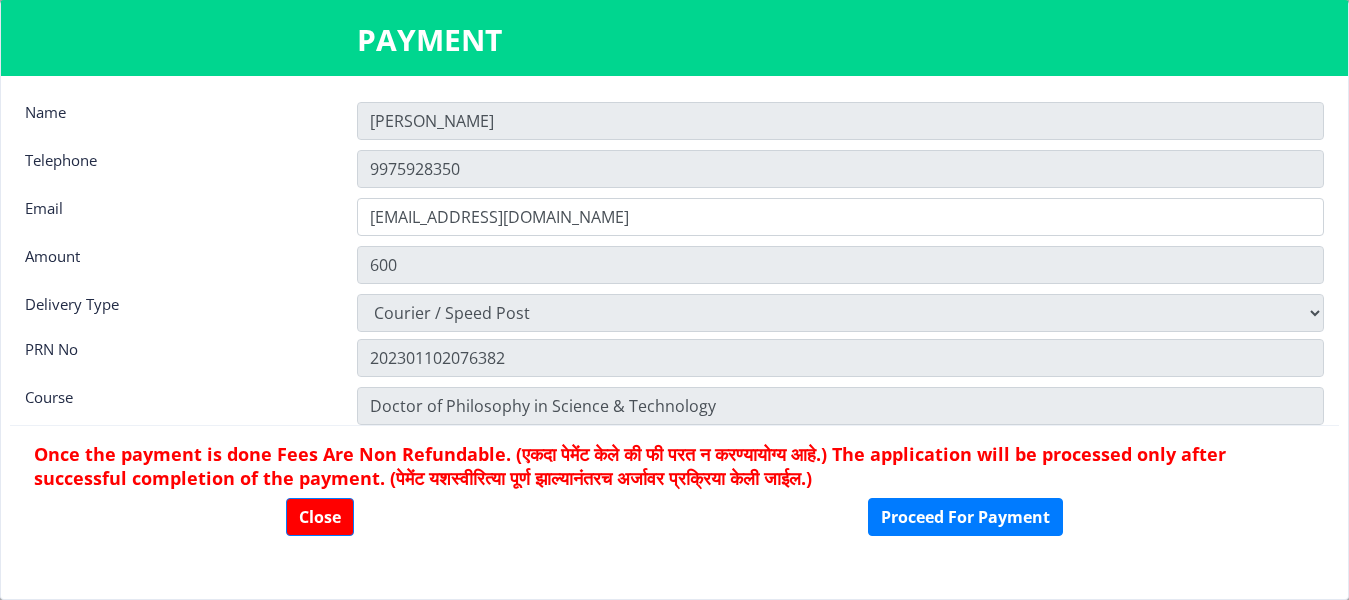 click on "Physically Attending Courier / Speed Post" at bounding box center [840, 313] 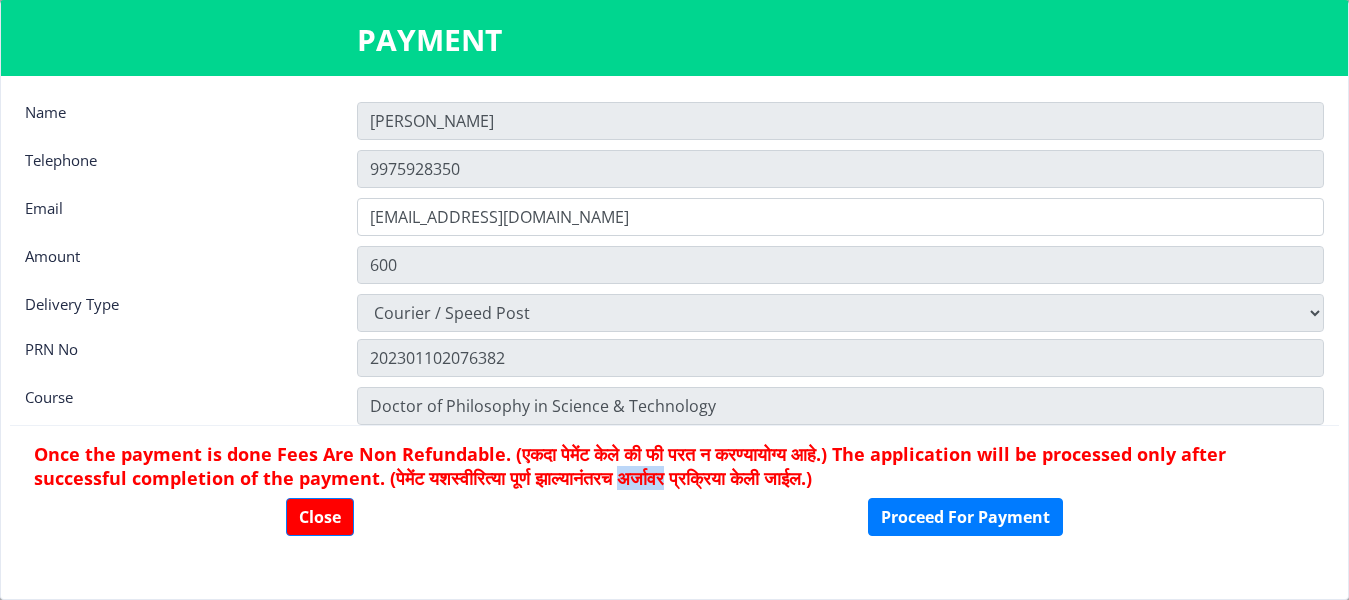 click on "Once the payment is done Fees Are Non Refundable. (एकदा पेमेंट केले की फी परत न करण्यायोग्य आहे.) The application will be processed only after successful completion of the payment. (पेमेंट यशस्वीरित्या पूर्ण झाल्यानंतरच अर्जावर प्रक्रिया केली जाईल.)" 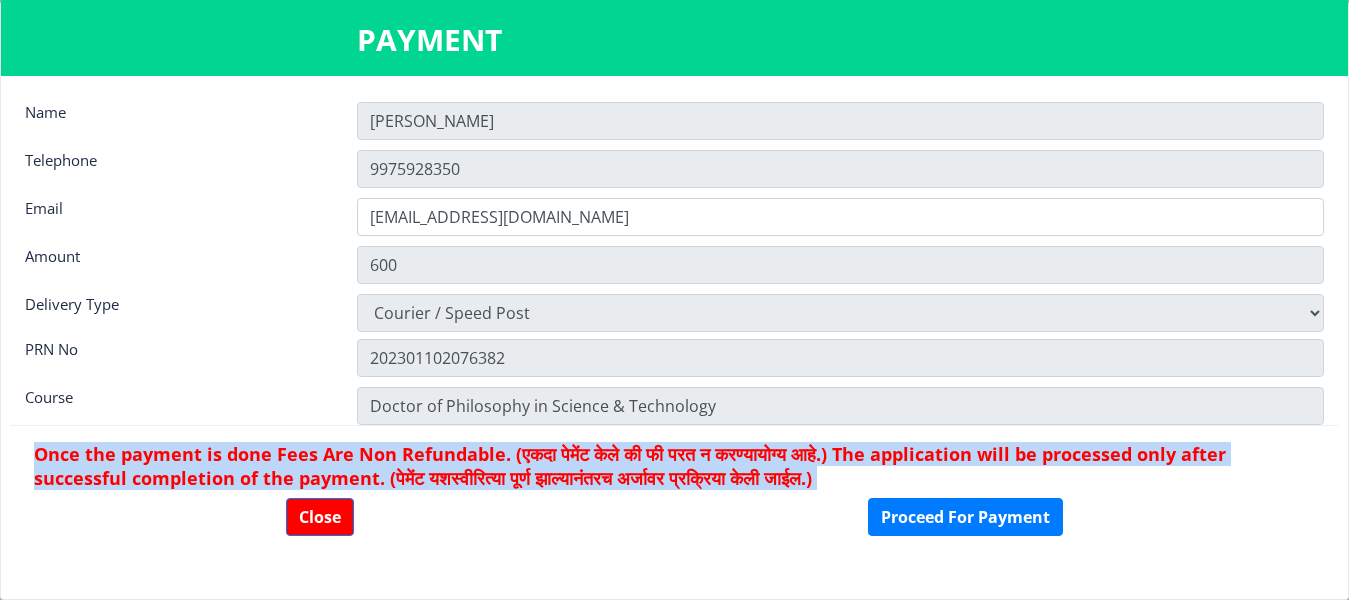 click on "Once the payment is done Fees Are Non Refundable. (एकदा पेमेंट केले की फी परत न करण्यायोग्य आहे.) The application will be processed only after successful completion of the payment. (पेमेंट यशस्वीरित्या पूर्ण झाल्यानंतरच अर्जावर प्रक्रिया केली जाईल.)" 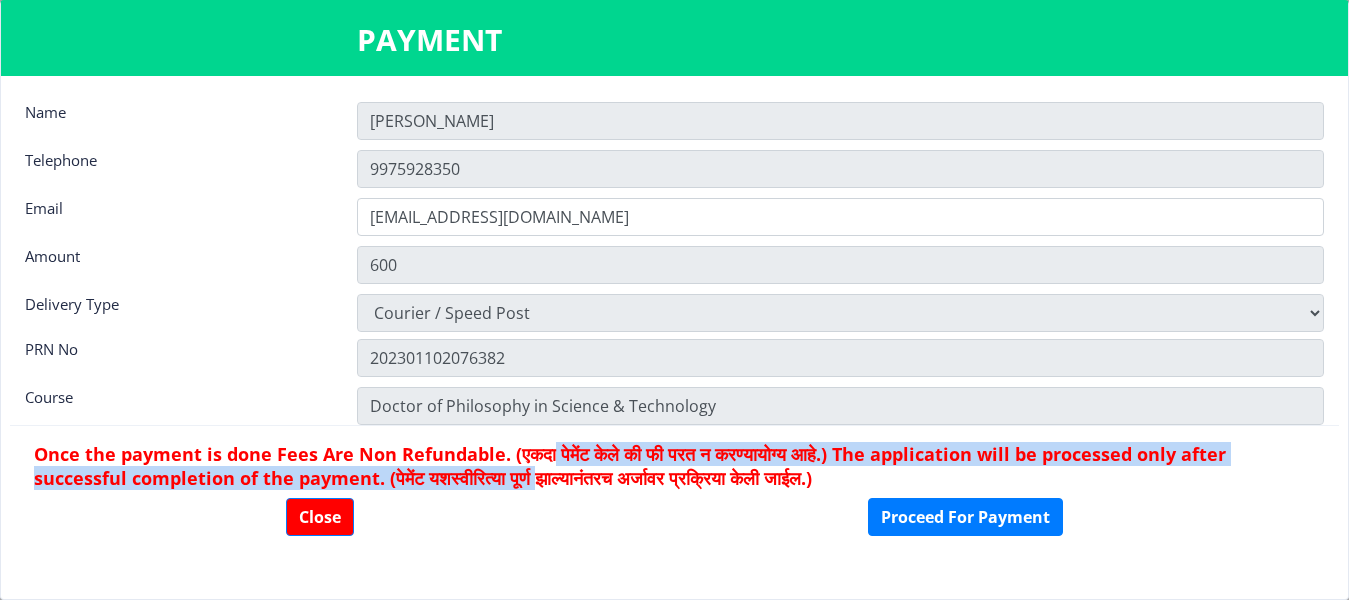 drag, startPoint x: 559, startPoint y: 481, endPoint x: 564, endPoint y: 449, distance: 32.38827 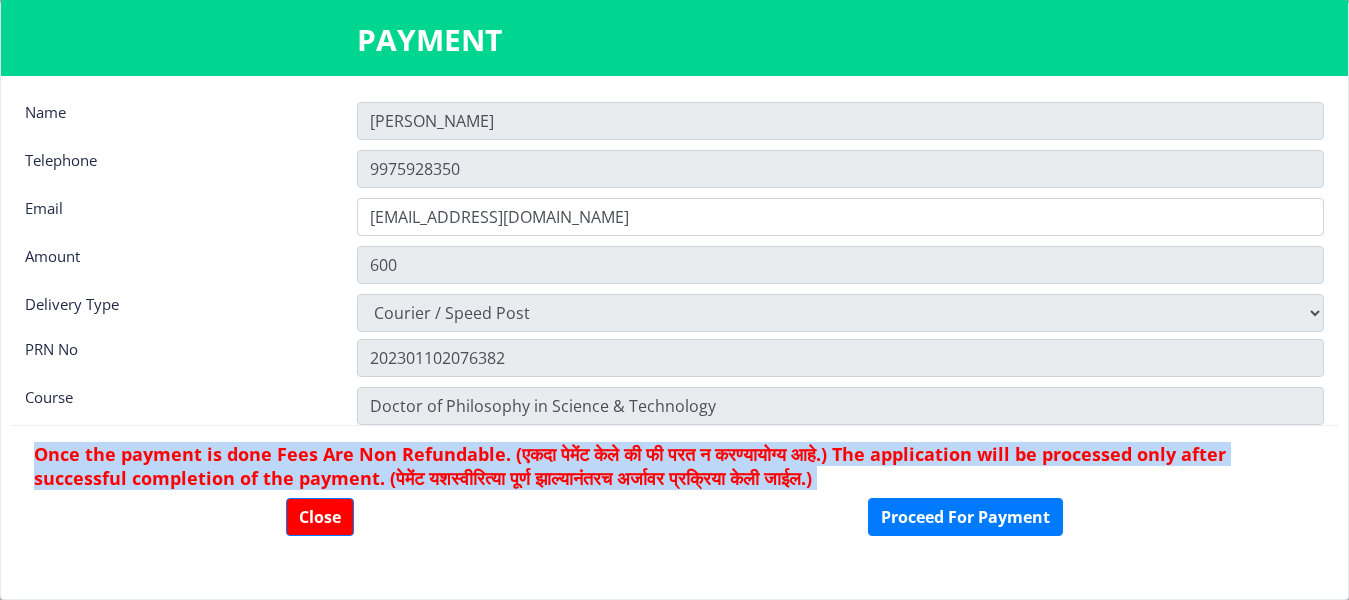 drag, startPoint x: 37, startPoint y: 455, endPoint x: 1111, endPoint y: 556, distance: 1078.7386 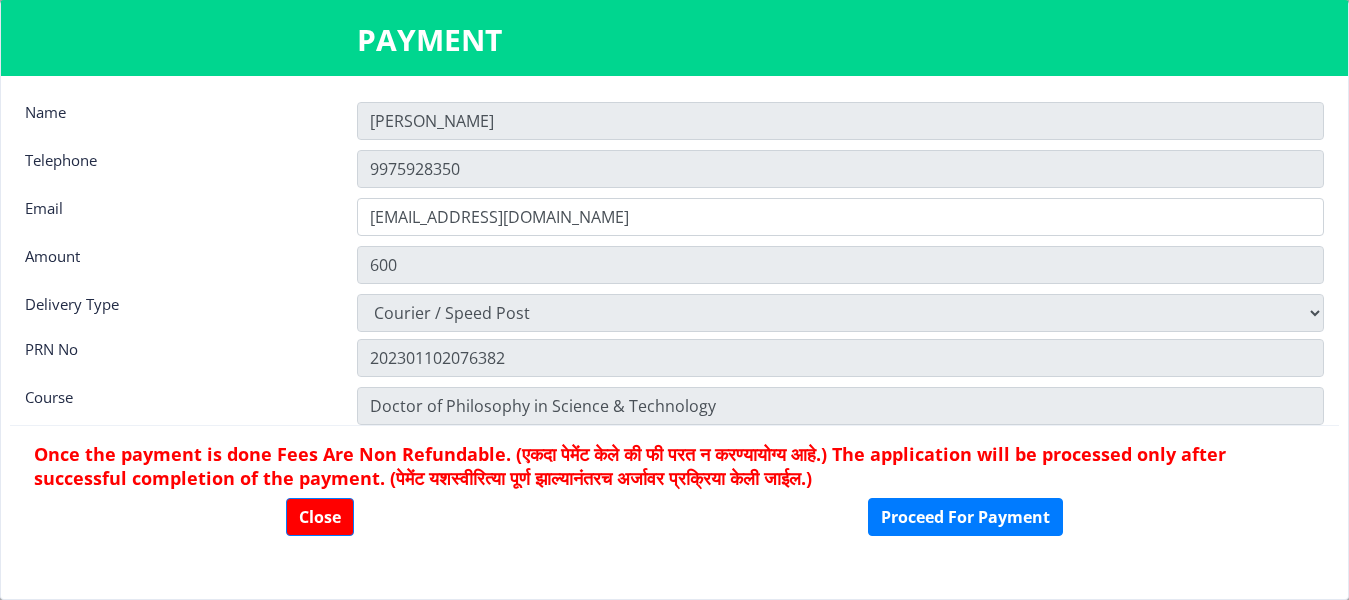 click on "Once the payment is done Fees Are Non Refundable. (एकदा पेमेंट केले की फी परत न करण्यायोग्य आहे.) The application will be processed only after successful completion of the payment. (पेमेंट यशस्वीरित्या पूर्ण झाल्यानंतरच अर्जावर प्रक्रिया केली जाईल.)" 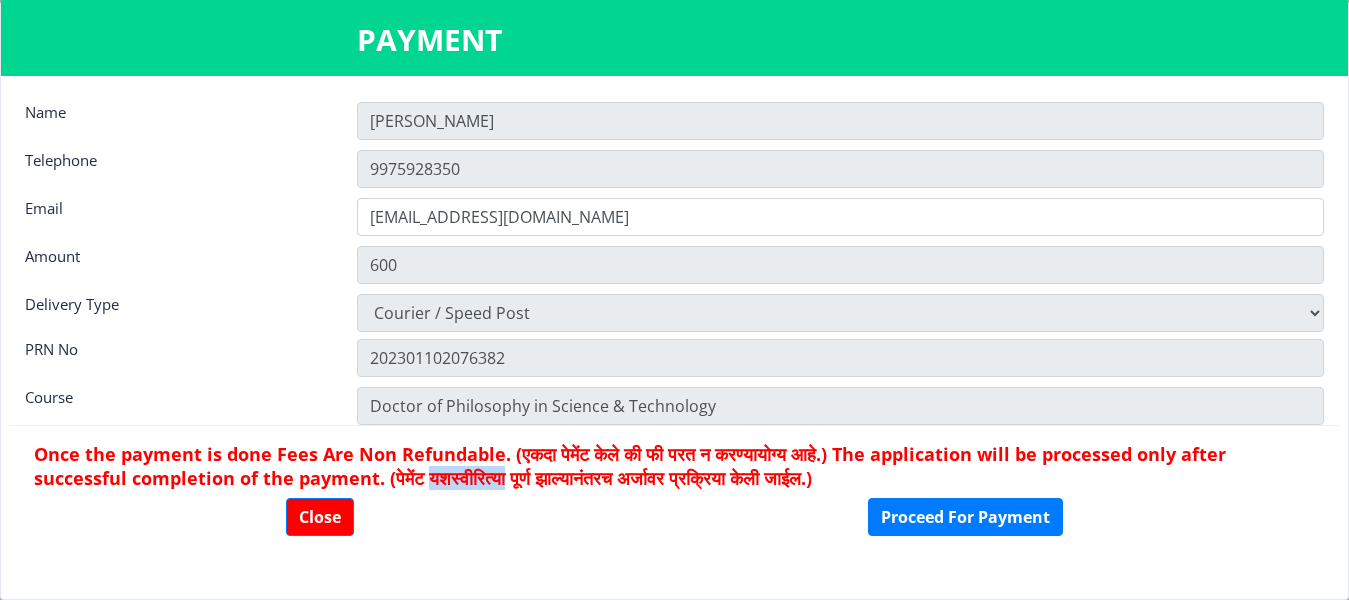 click on "Once the payment is done Fees Are Non Refundable. (एकदा पेमेंट केले की फी परत न करण्यायोग्य आहे.) The application will be processed only after successful completion of the payment. (पेमेंट यशस्वीरित्या पूर्ण झाल्यानंतरच अर्जावर प्रक्रिया केली जाईल.)" 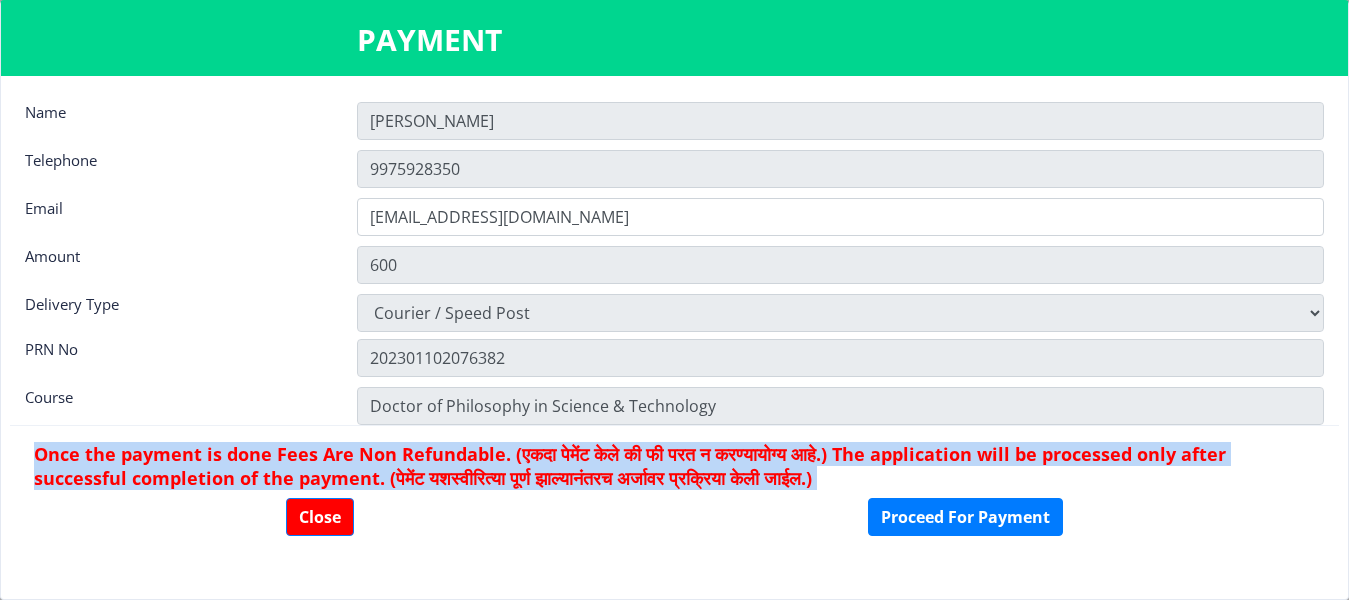 click on "Once the payment is done Fees Are Non Refundable. (एकदा पेमेंट केले की फी परत न करण्यायोग्य आहे.) The application will be processed only after successful completion of the payment. (पेमेंट यशस्वीरित्या पूर्ण झाल्यानंतरच अर्जावर प्रक्रिया केली जाईल.)" 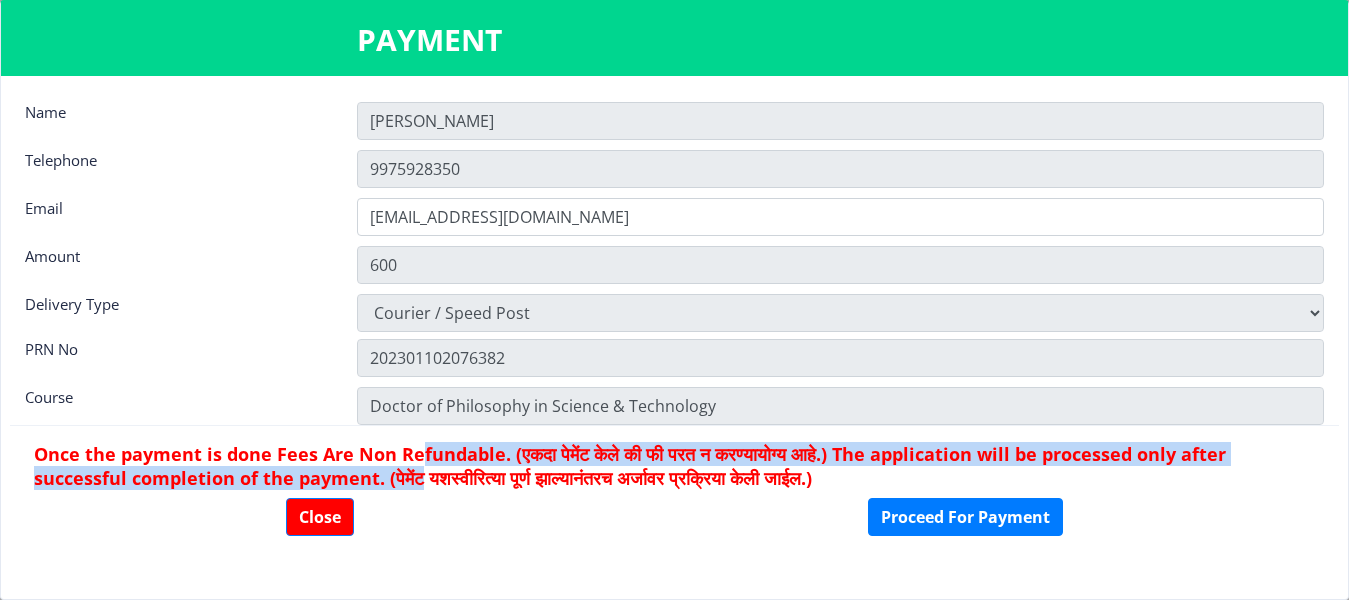 drag, startPoint x: 426, startPoint y: 451, endPoint x: 432, endPoint y: 483, distance: 32.55764 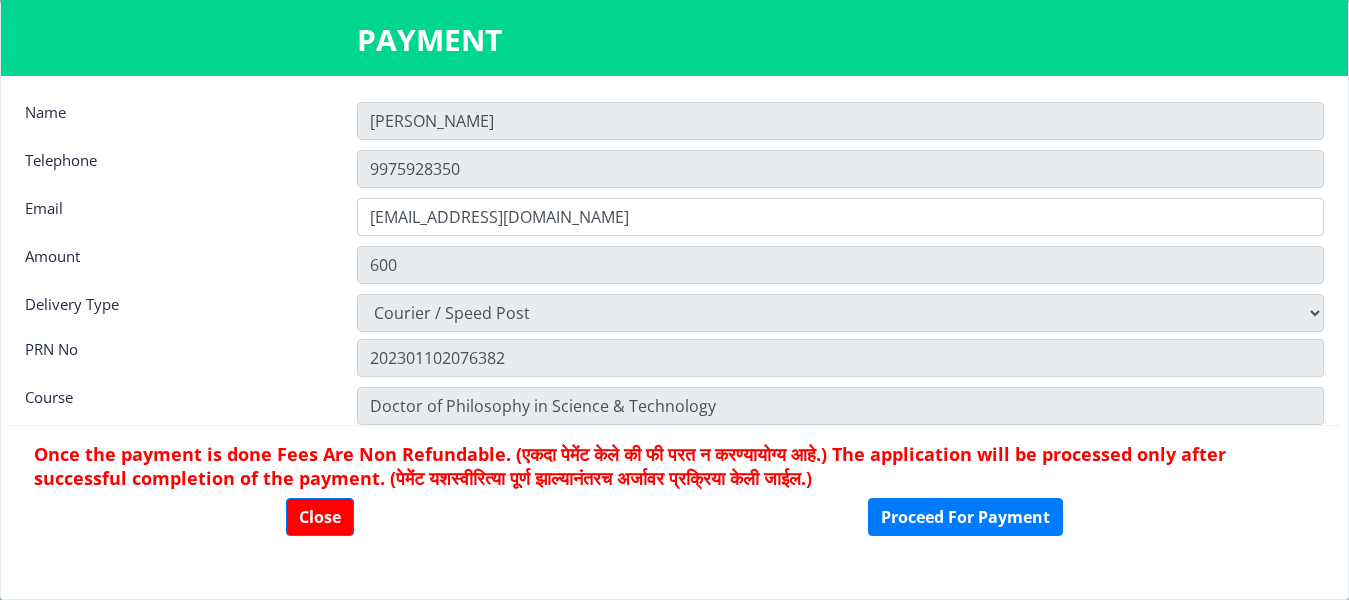 click on "Close Proceed For Payment" 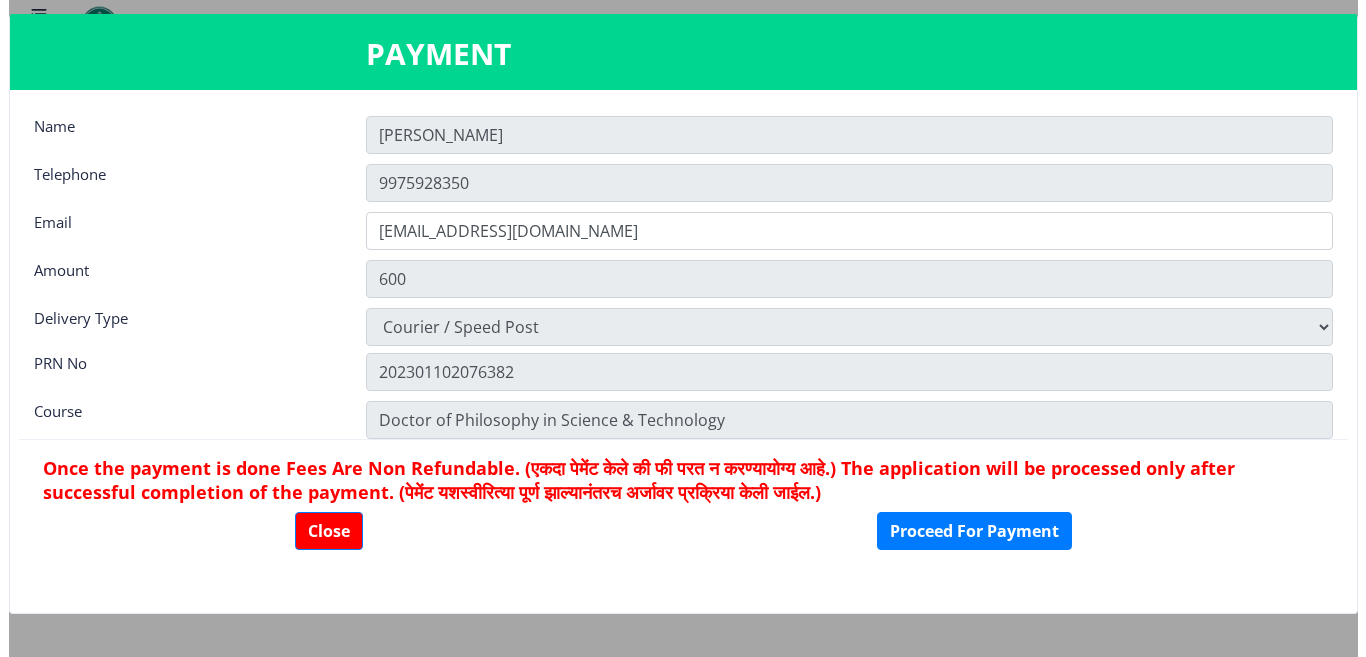 scroll, scrollTop: 1763, scrollLeft: 0, axis: vertical 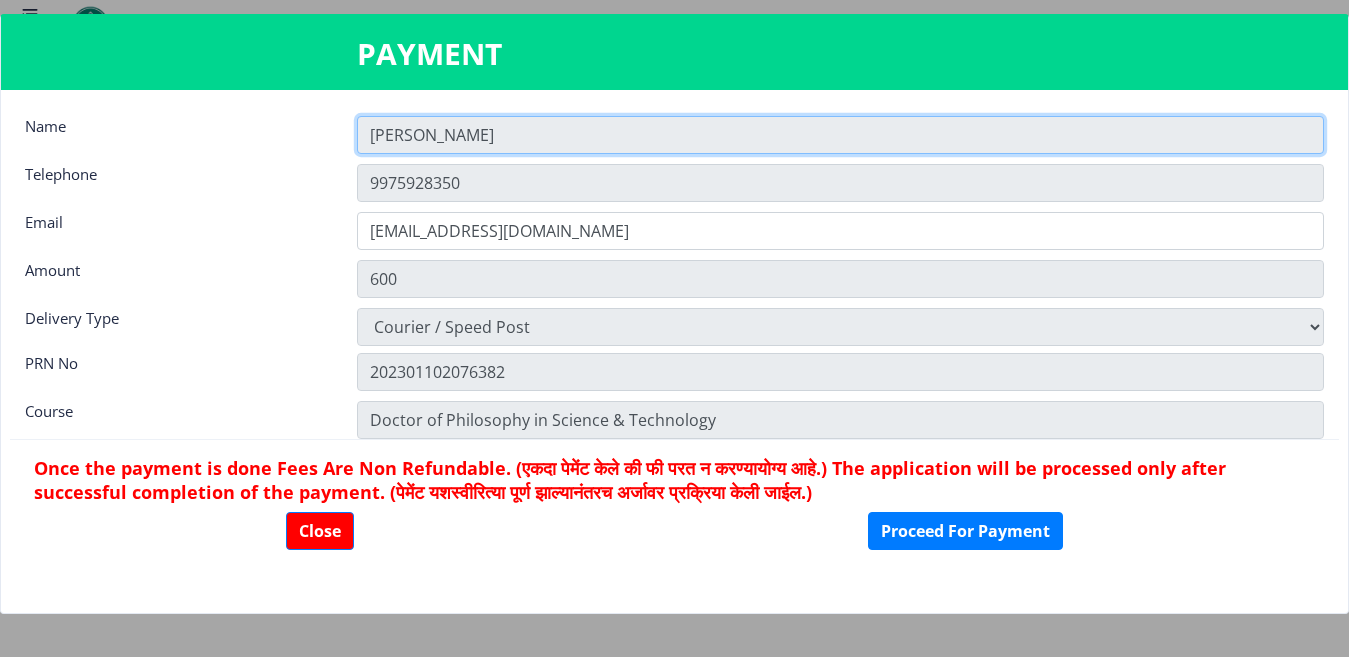 click on "[PERSON_NAME]" 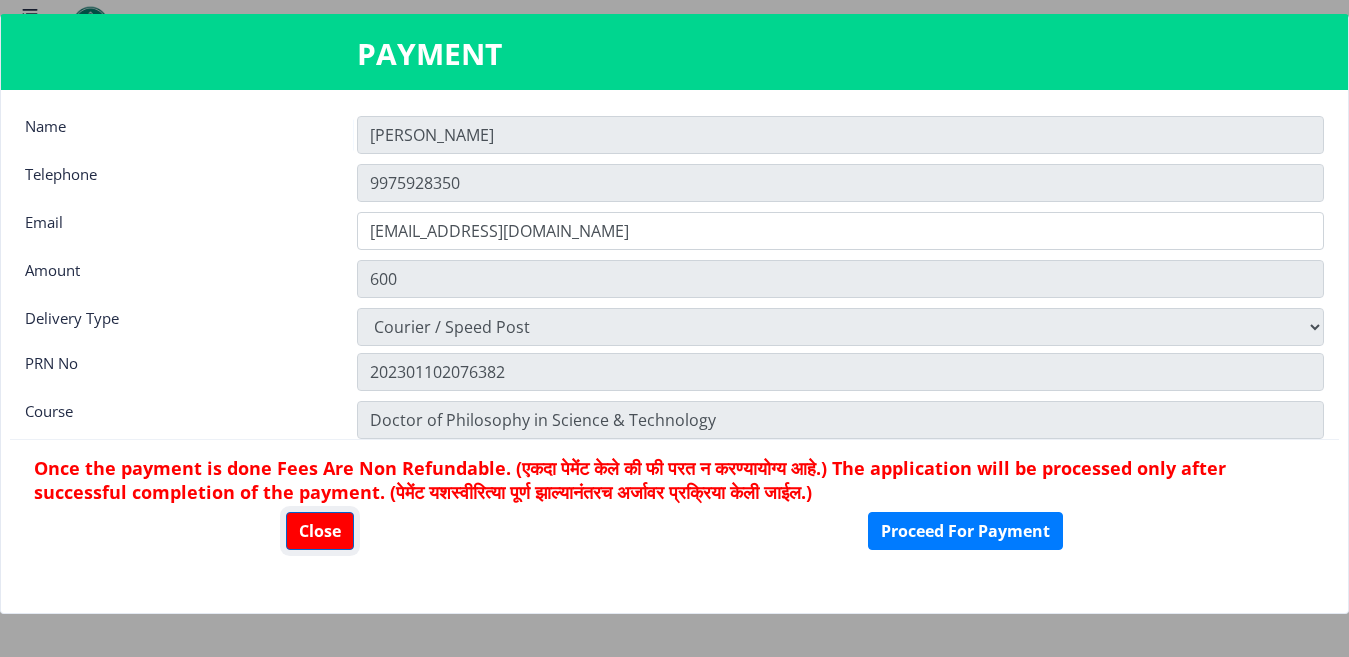 click on "Close" 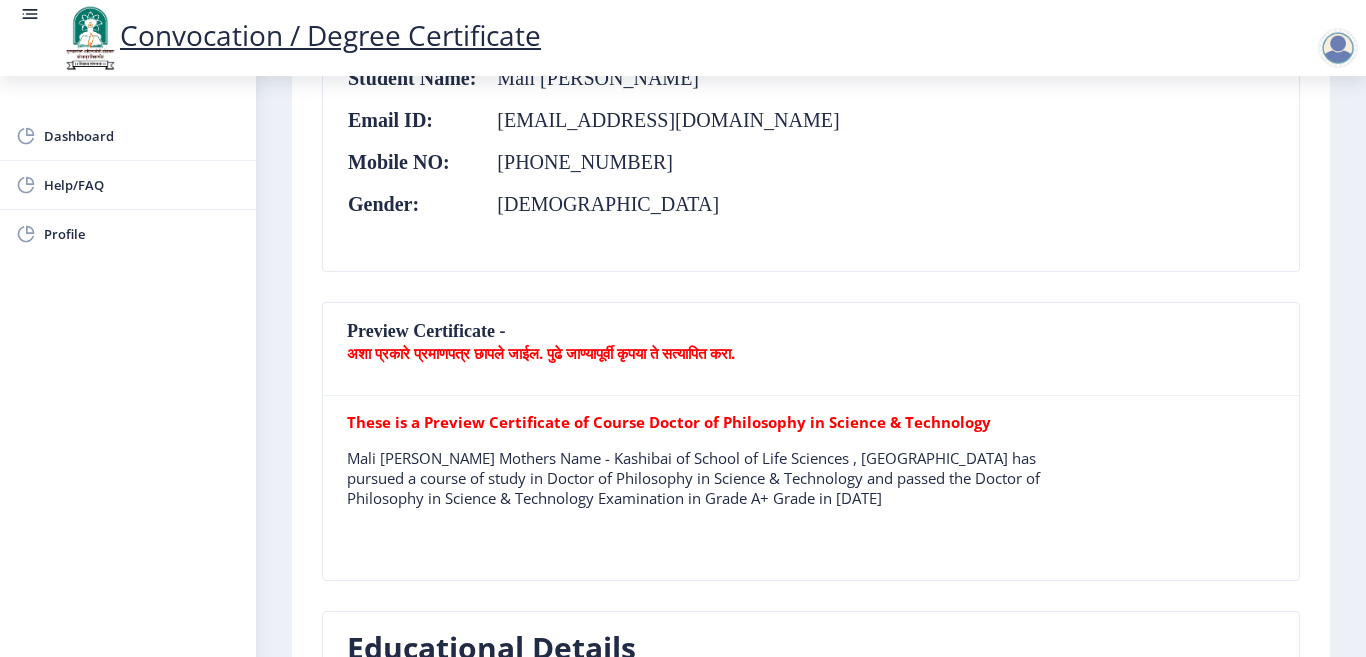 scroll, scrollTop: 0, scrollLeft: 0, axis: both 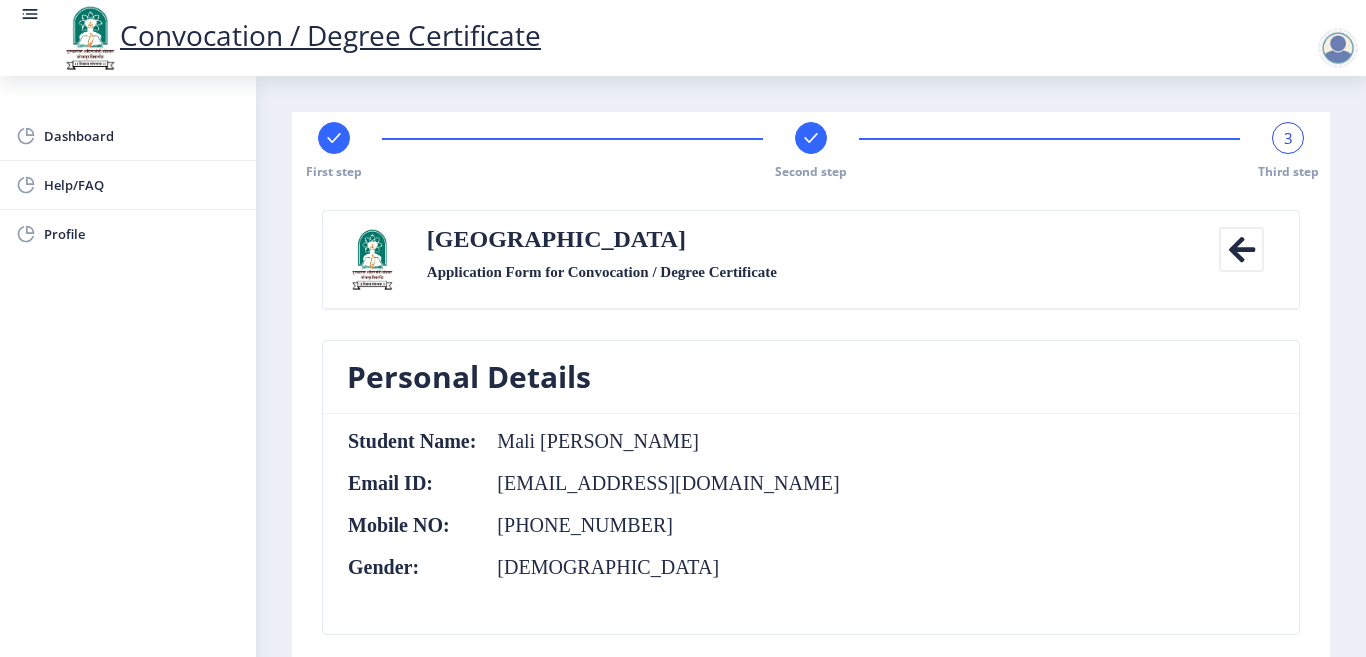 click 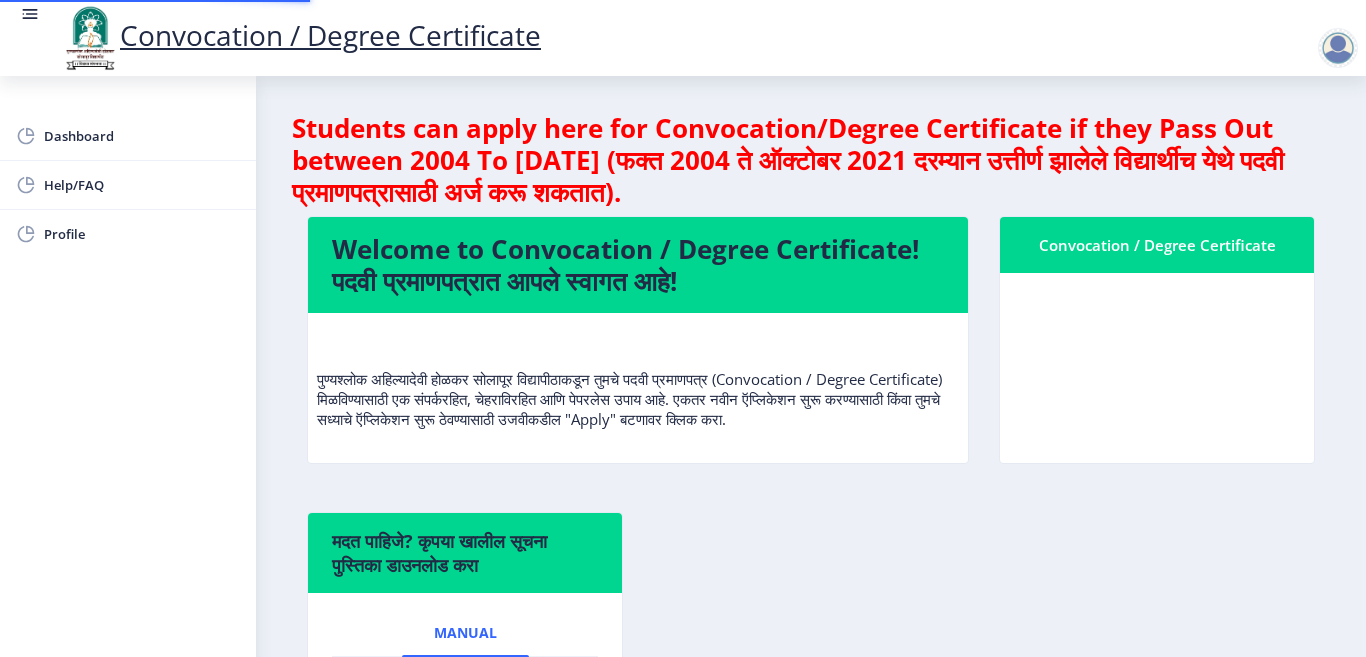 click on "Convocation / Degree Certificate" 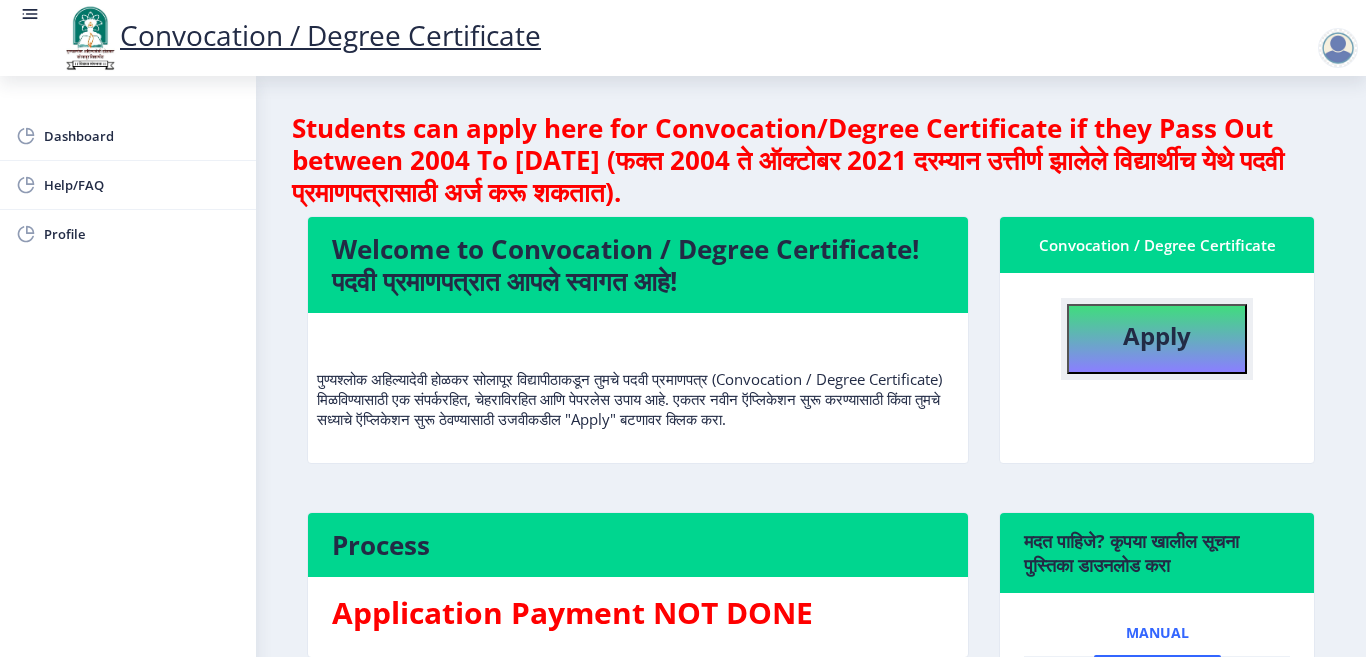 click on "Apply" 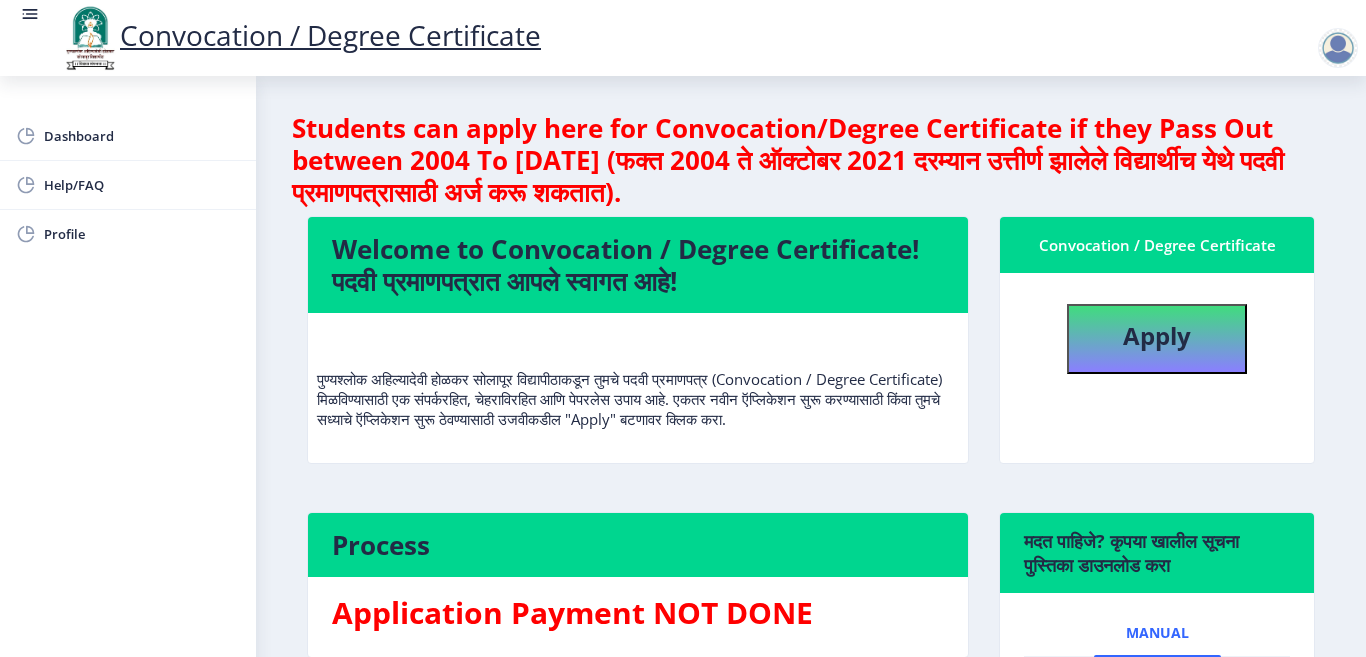 select 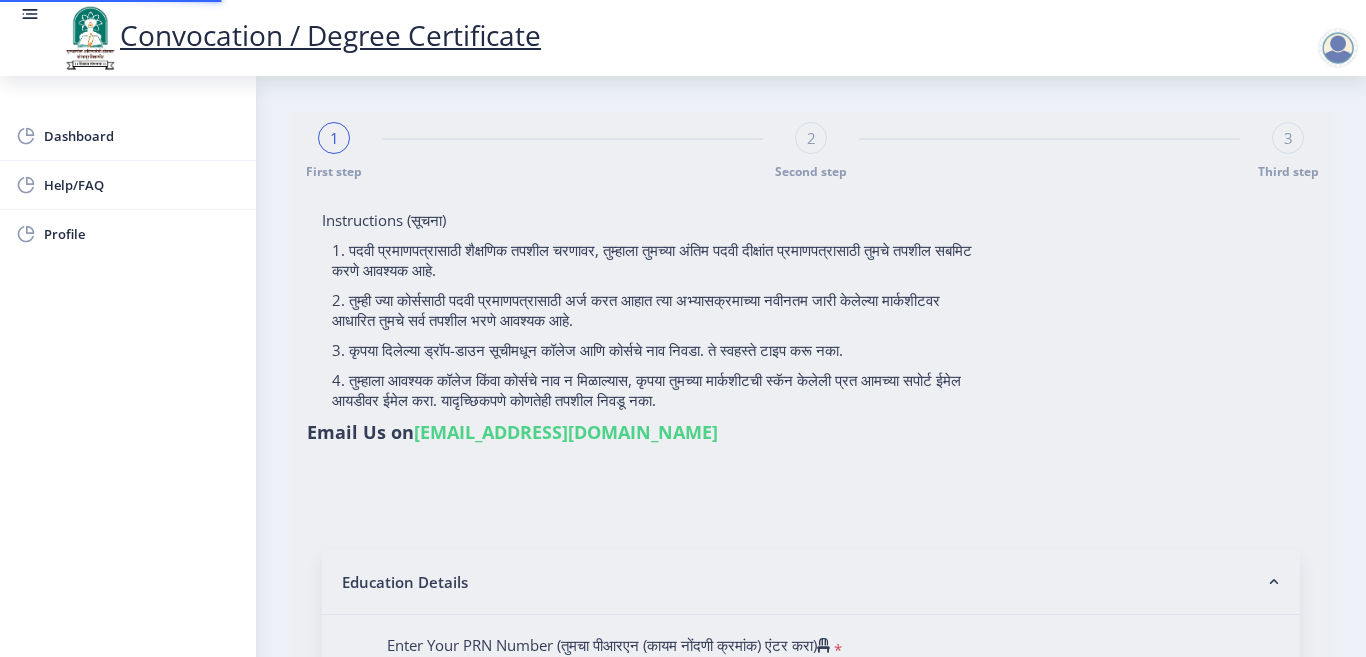type on "202301102076382" 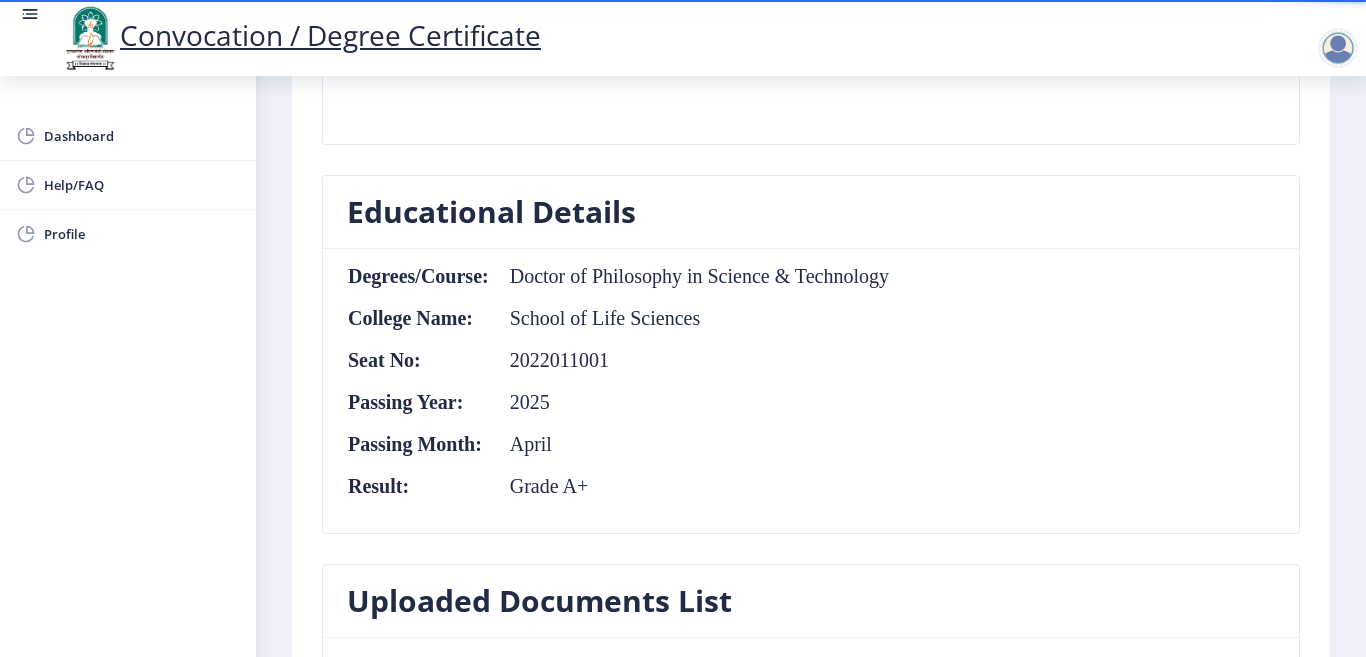scroll, scrollTop: 800, scrollLeft: 0, axis: vertical 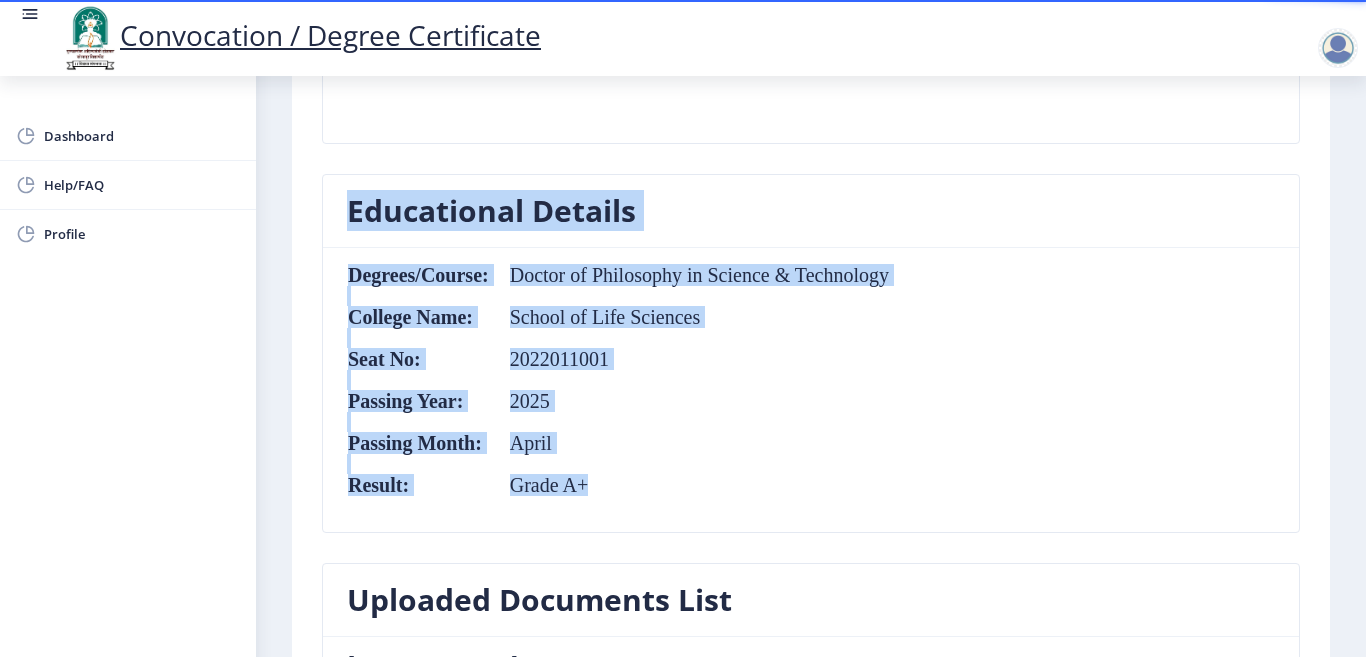 drag, startPoint x: 608, startPoint y: 487, endPoint x: 346, endPoint y: 246, distance: 355.98456 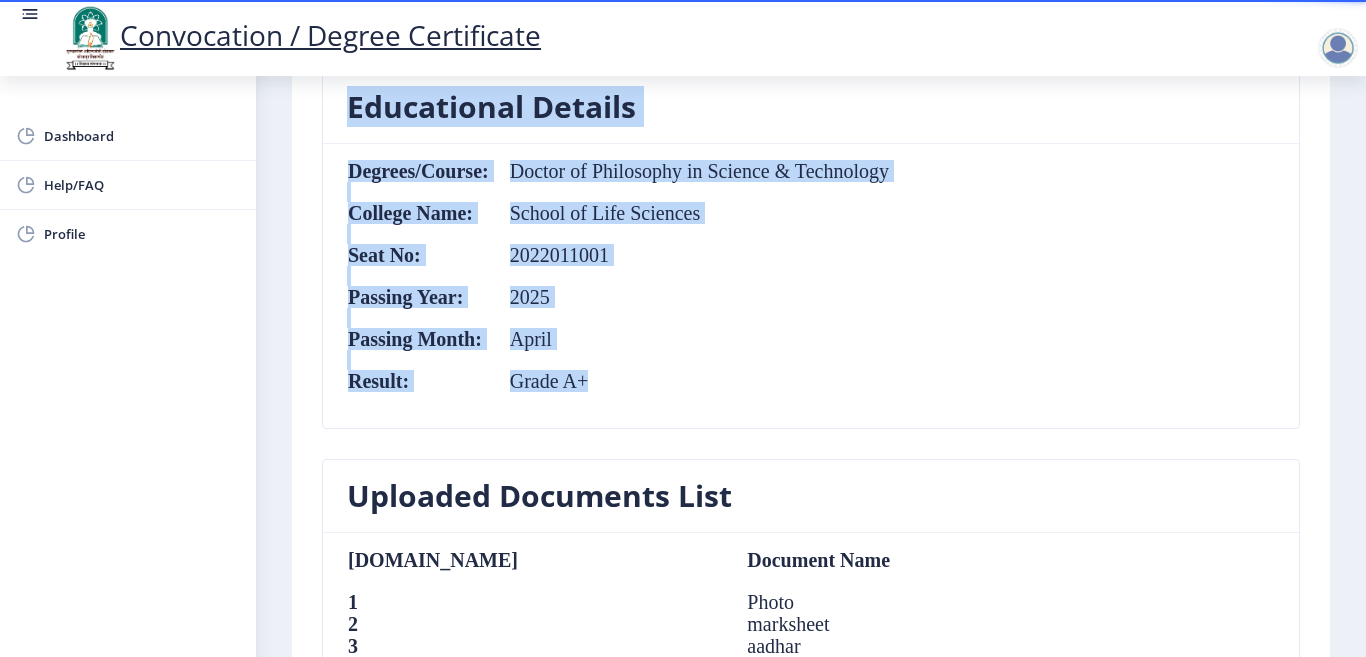 scroll, scrollTop: 1100, scrollLeft: 0, axis: vertical 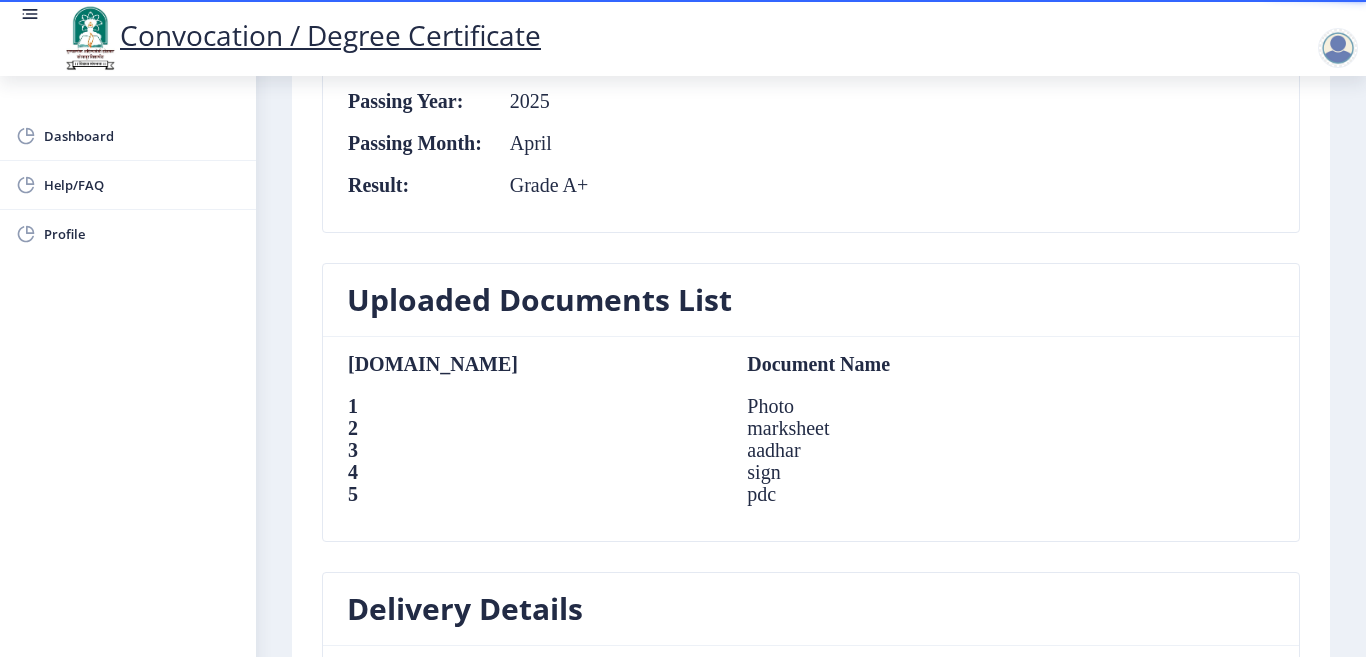 click on "Uploaded Documents List" 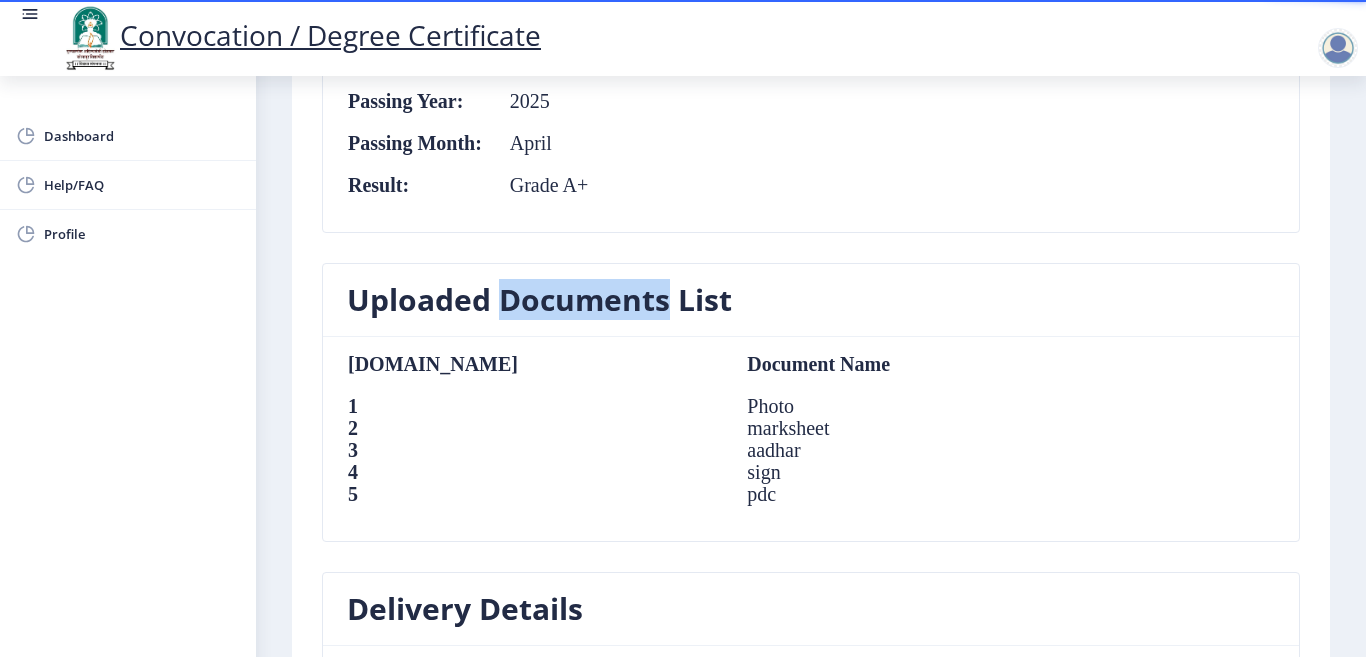 click on "Uploaded Documents List" 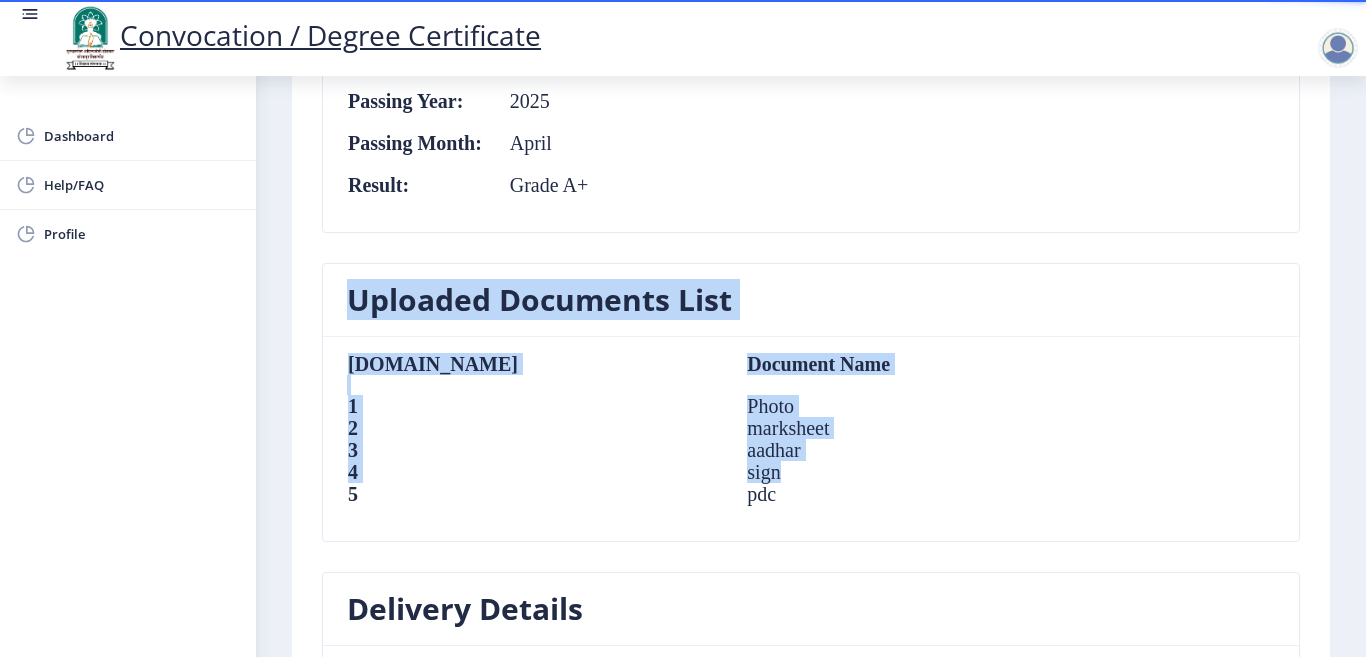 drag, startPoint x: 588, startPoint y: 309, endPoint x: 587, endPoint y: 502, distance: 193.0026 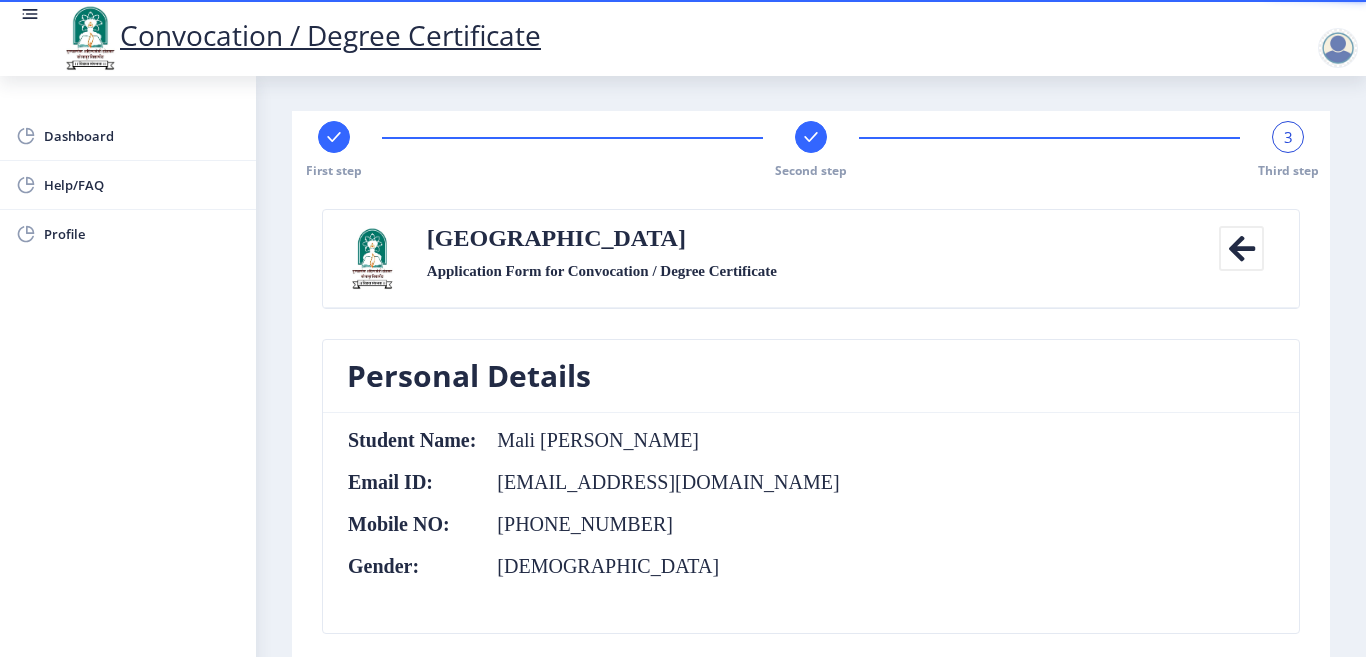 scroll, scrollTop: 0, scrollLeft: 0, axis: both 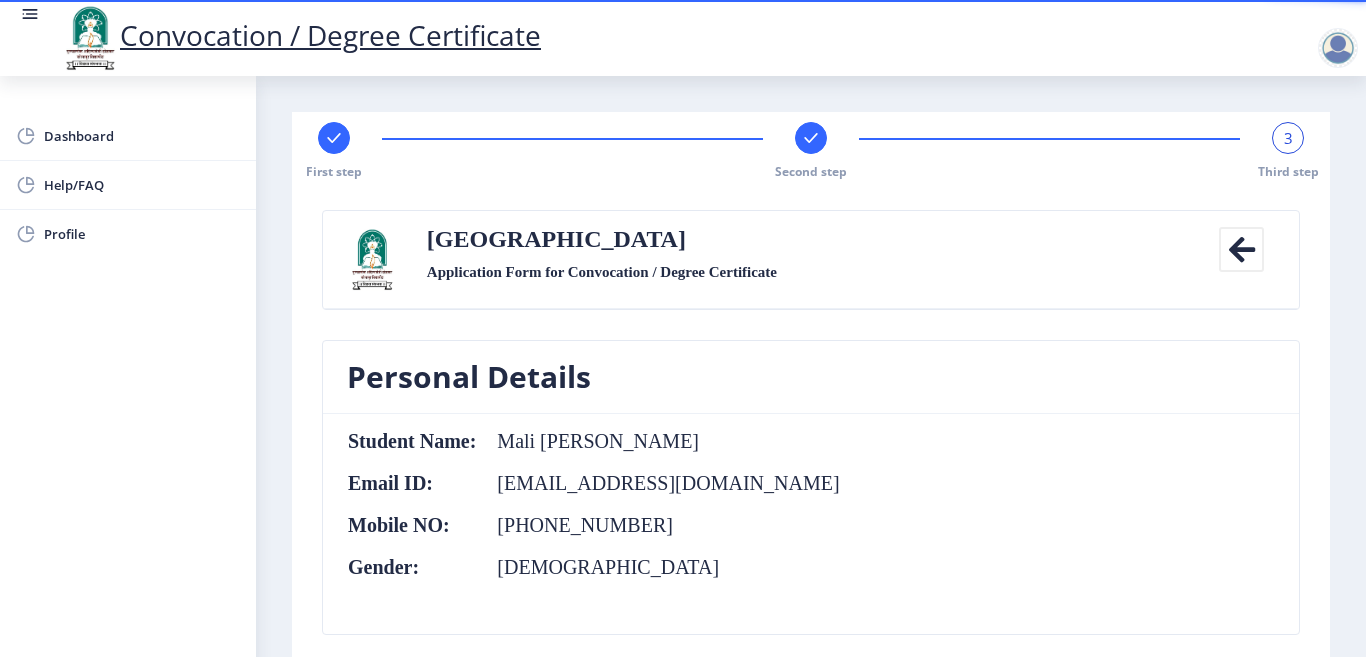 click on "Mali [PERSON_NAME]" 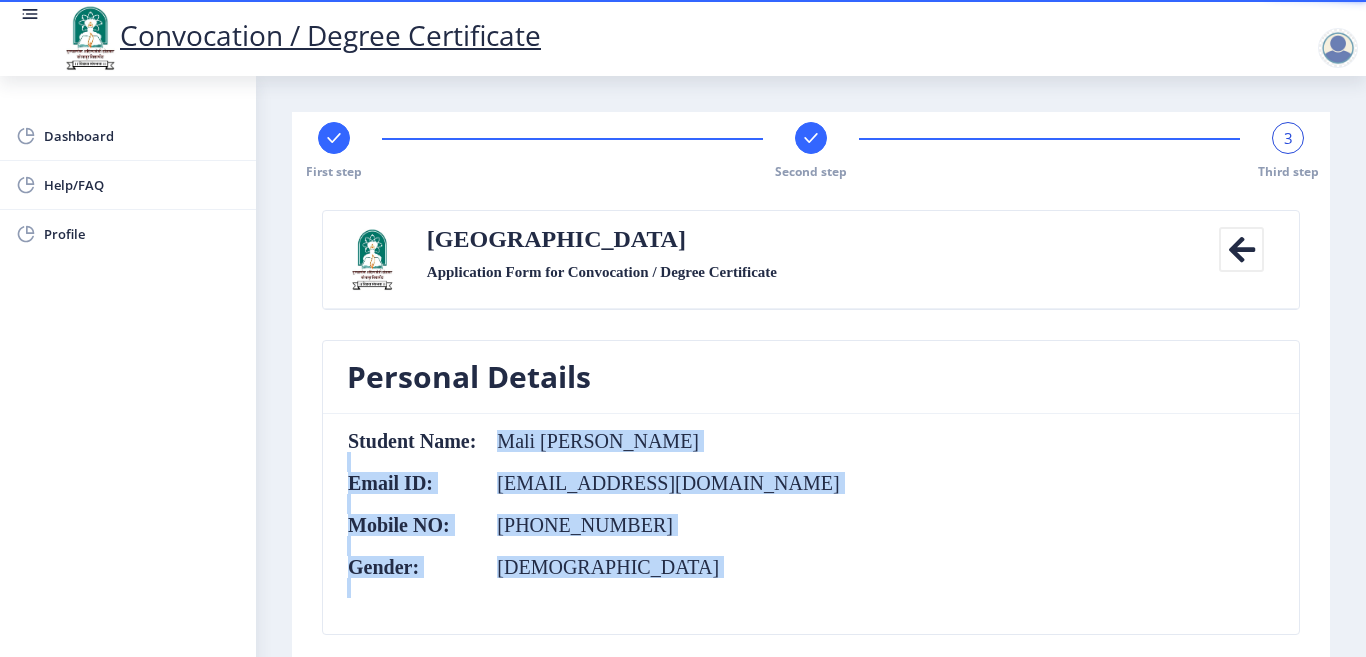 drag, startPoint x: 636, startPoint y: 445, endPoint x: 638, endPoint y: 590, distance: 145.0138 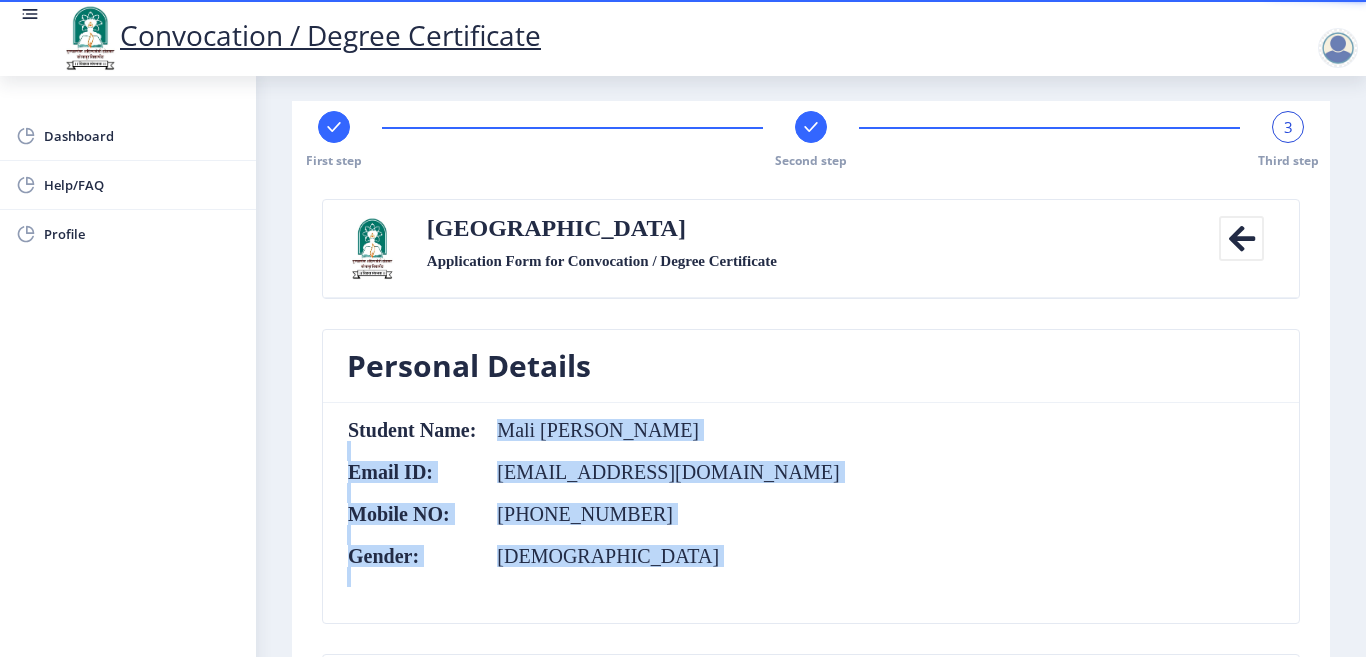 scroll, scrollTop: 0, scrollLeft: 0, axis: both 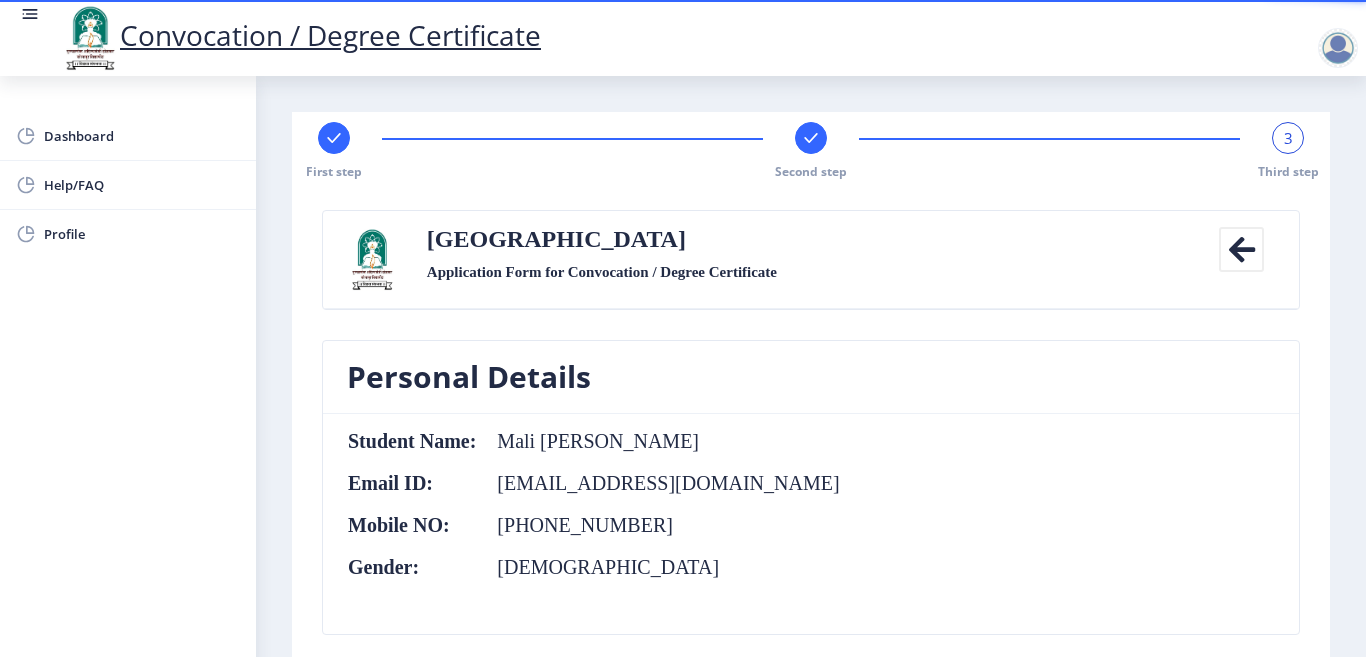 click 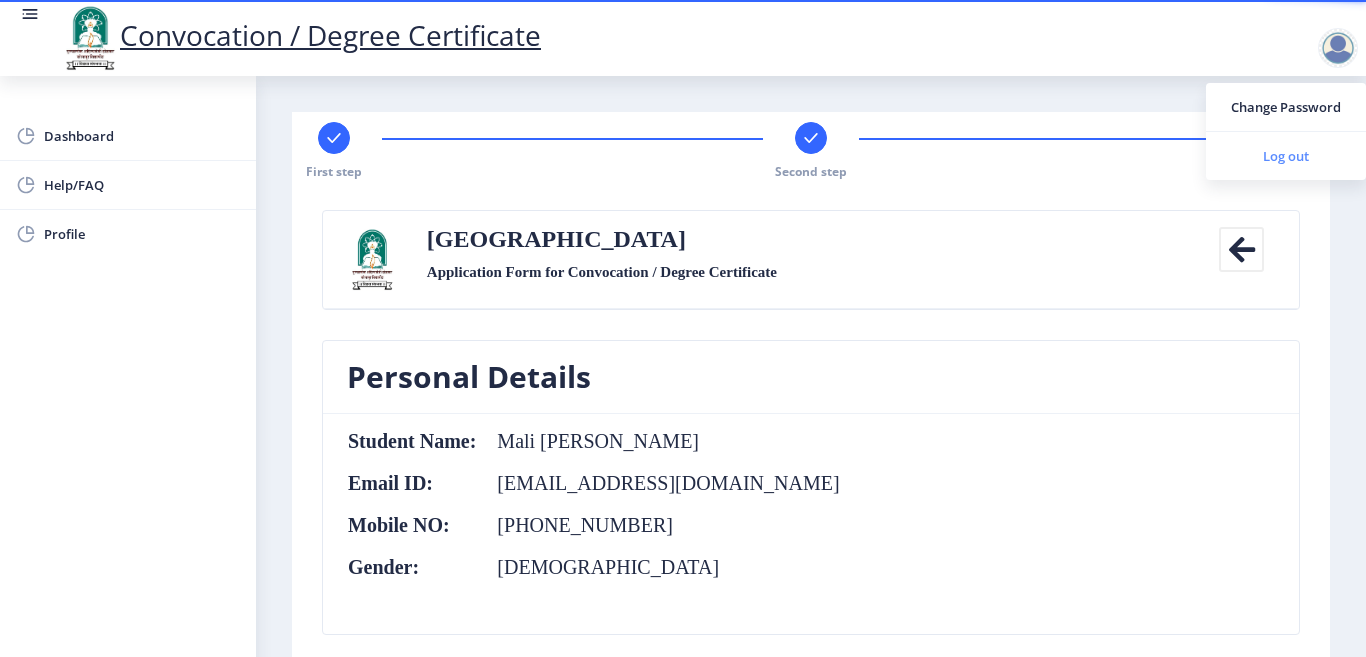 click on "Log out" at bounding box center (1286, 156) 